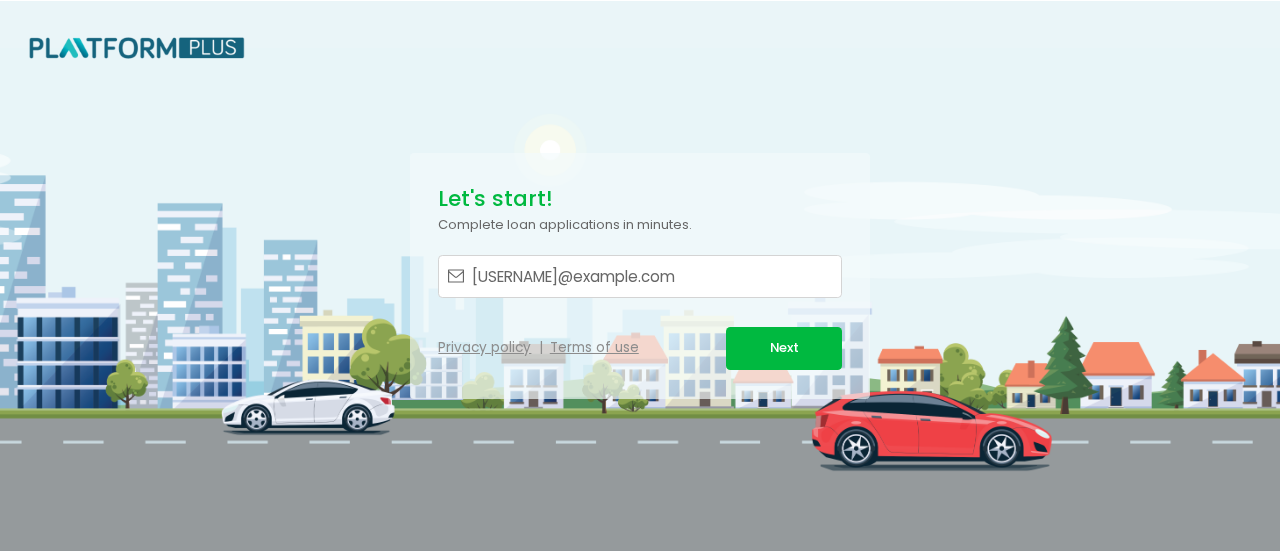 scroll, scrollTop: 0, scrollLeft: 0, axis: both 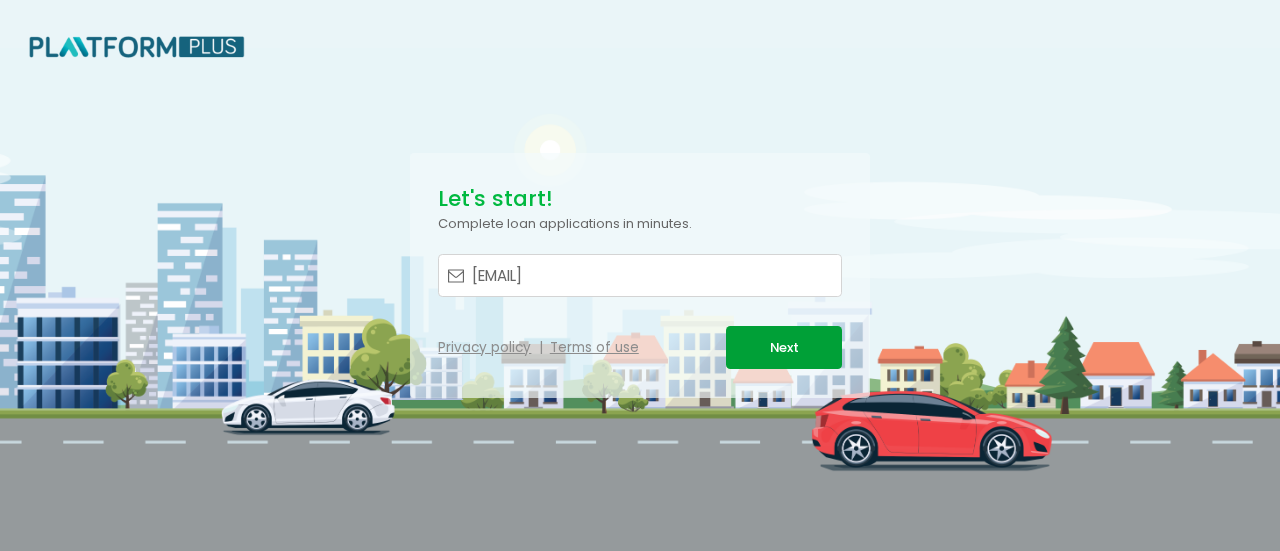 click on "Next" at bounding box center [783, 347] 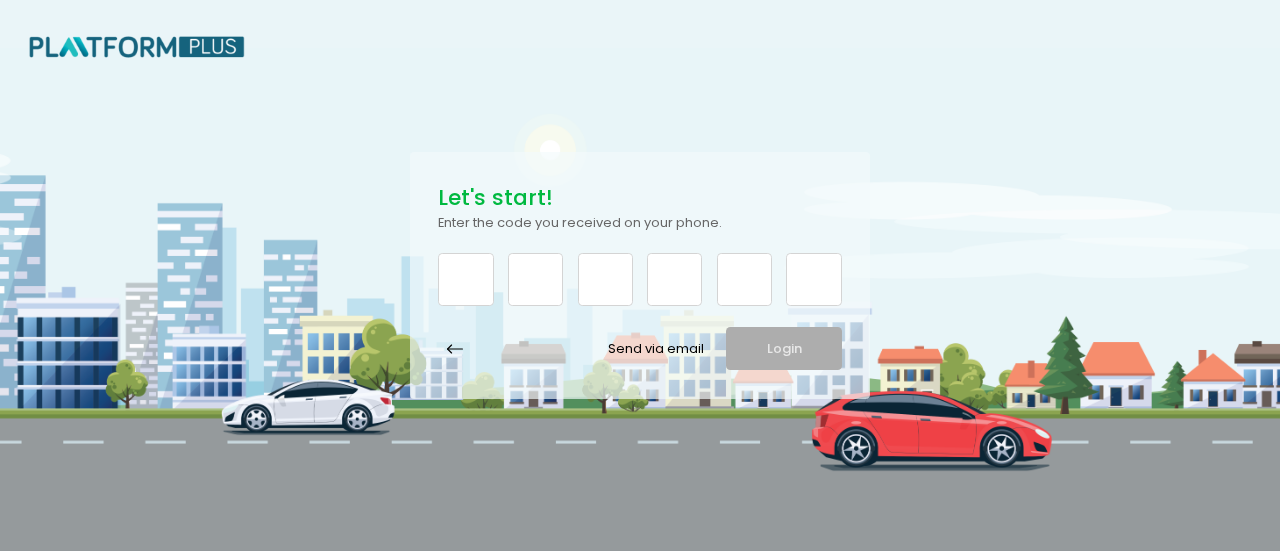 type on "9" 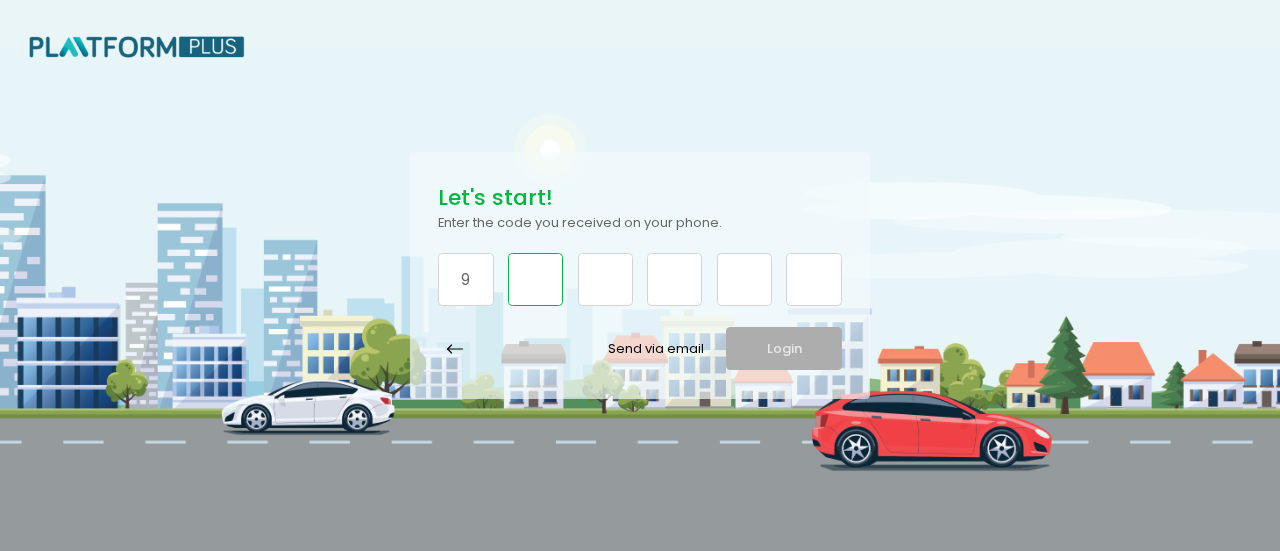 type on "6" 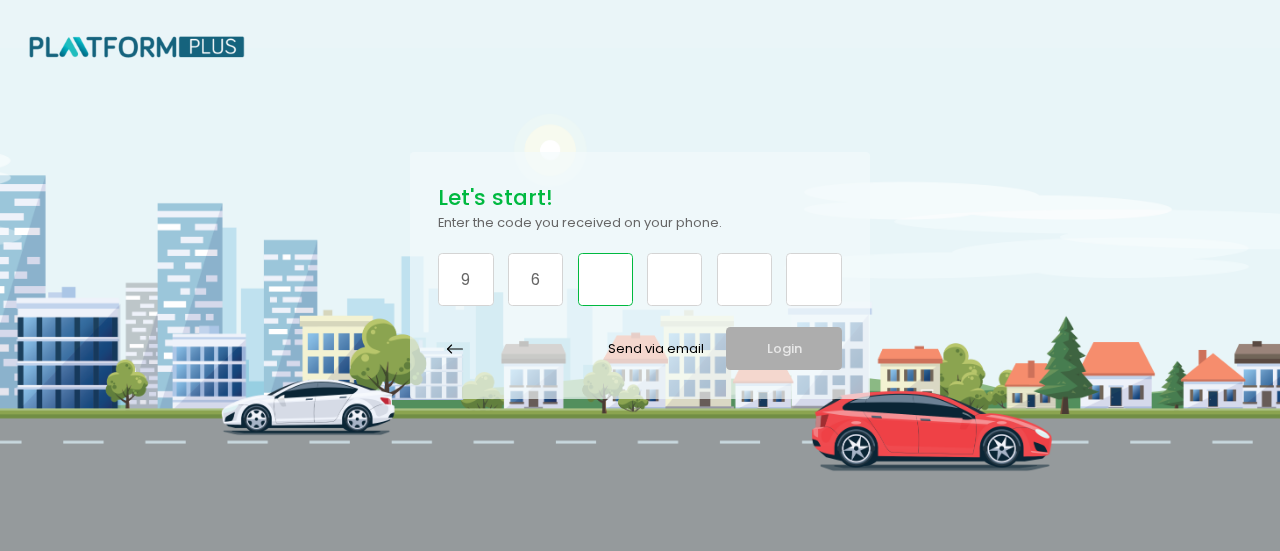 type on "8" 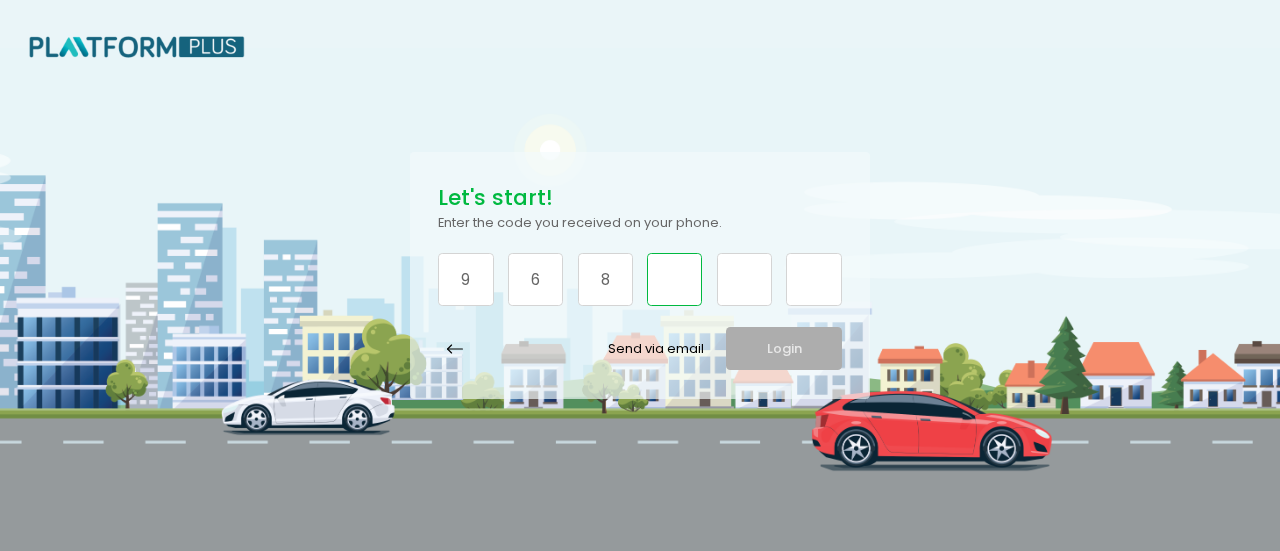 type on "4" 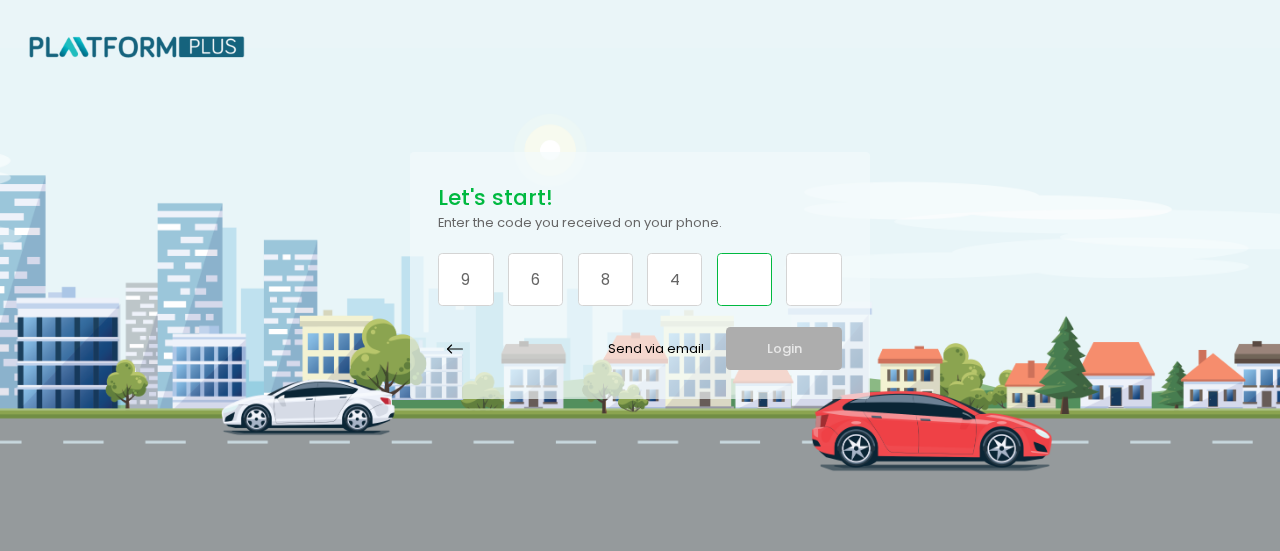 type on "0" 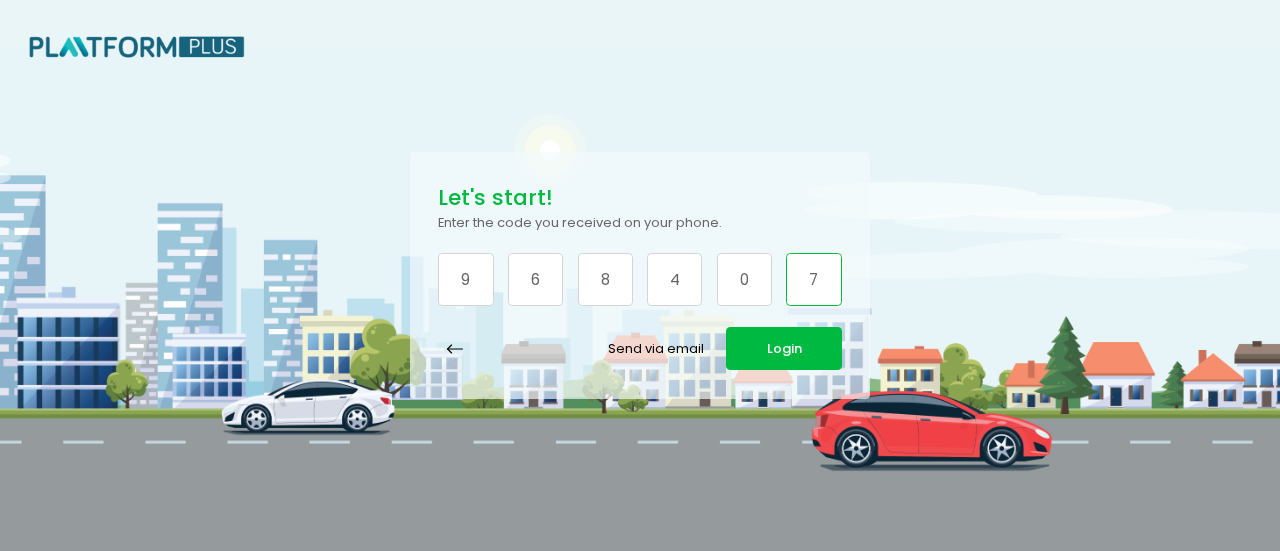 type on "7" 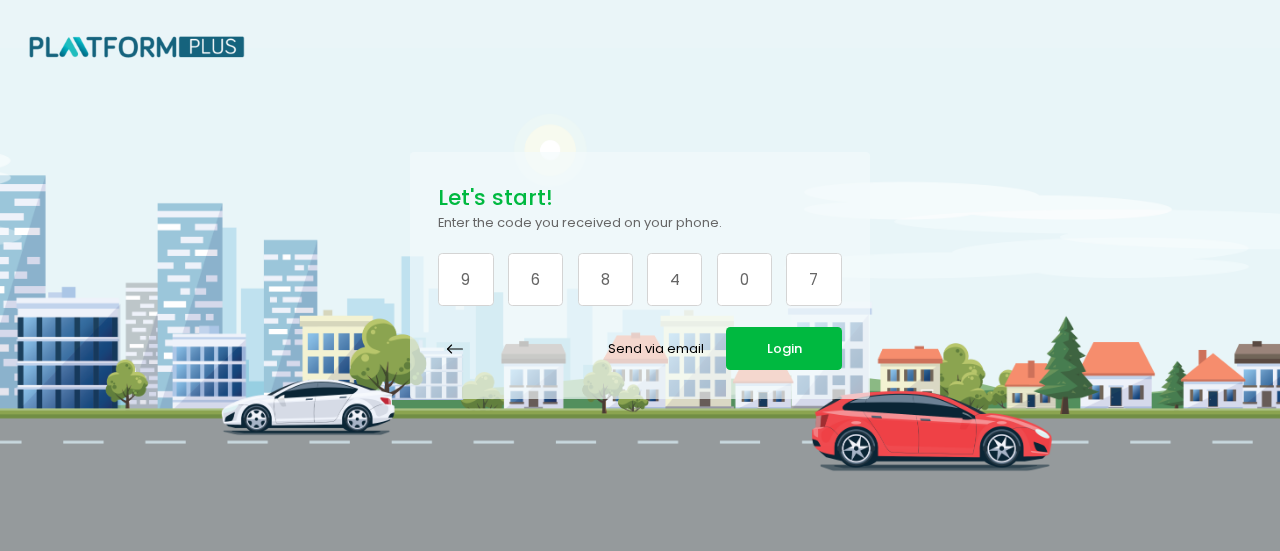 click on "Login" at bounding box center (783, 348) 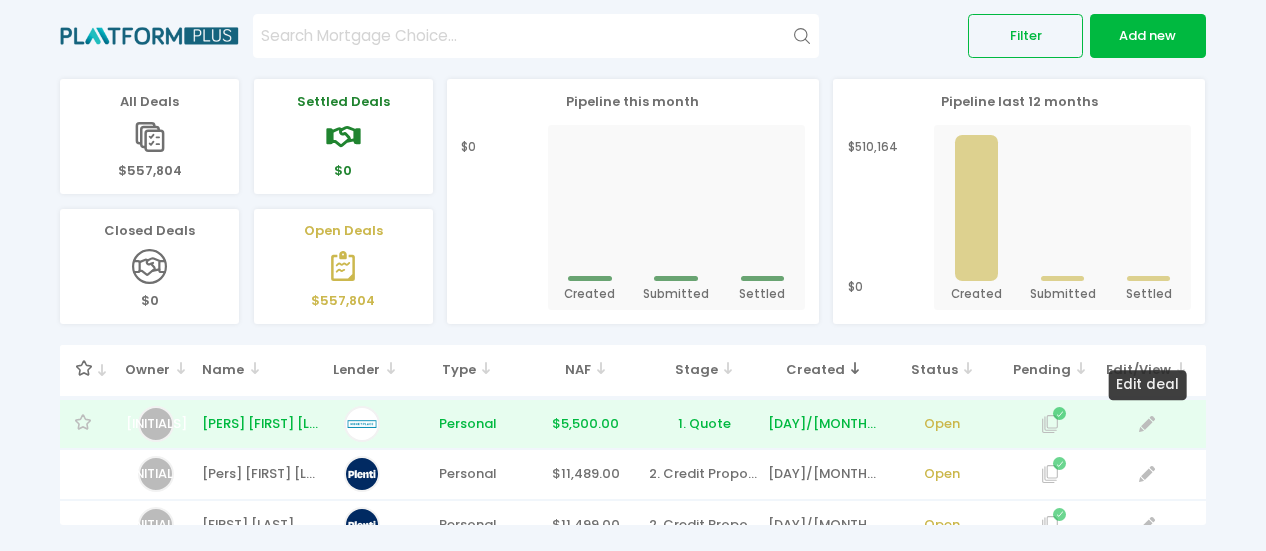 click at bounding box center (1048, 426) 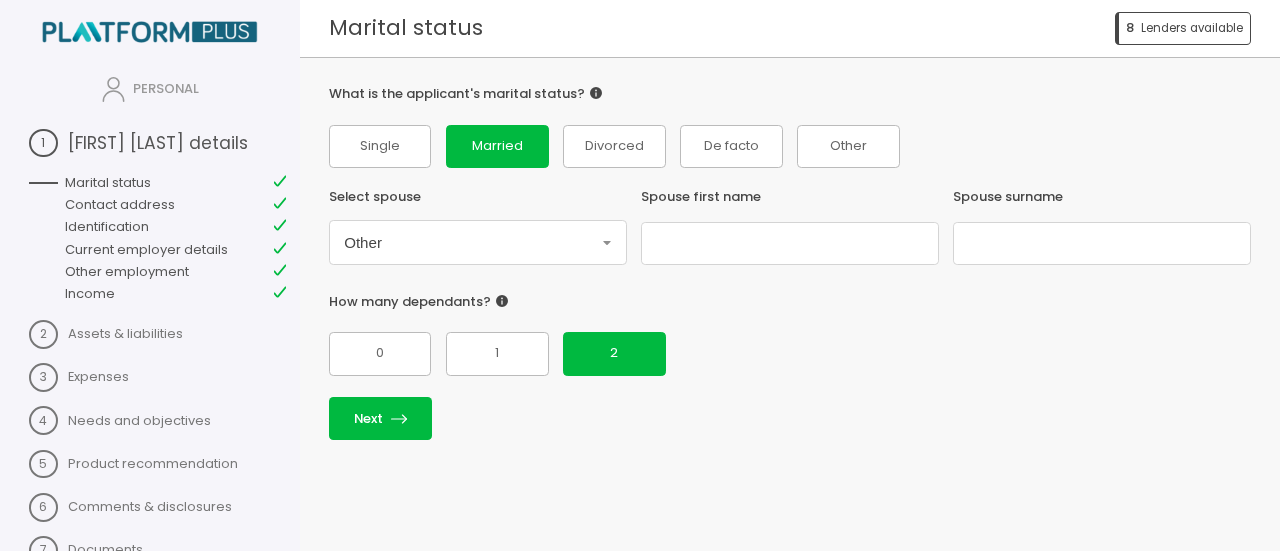 scroll, scrollTop: 120, scrollLeft: 0, axis: vertical 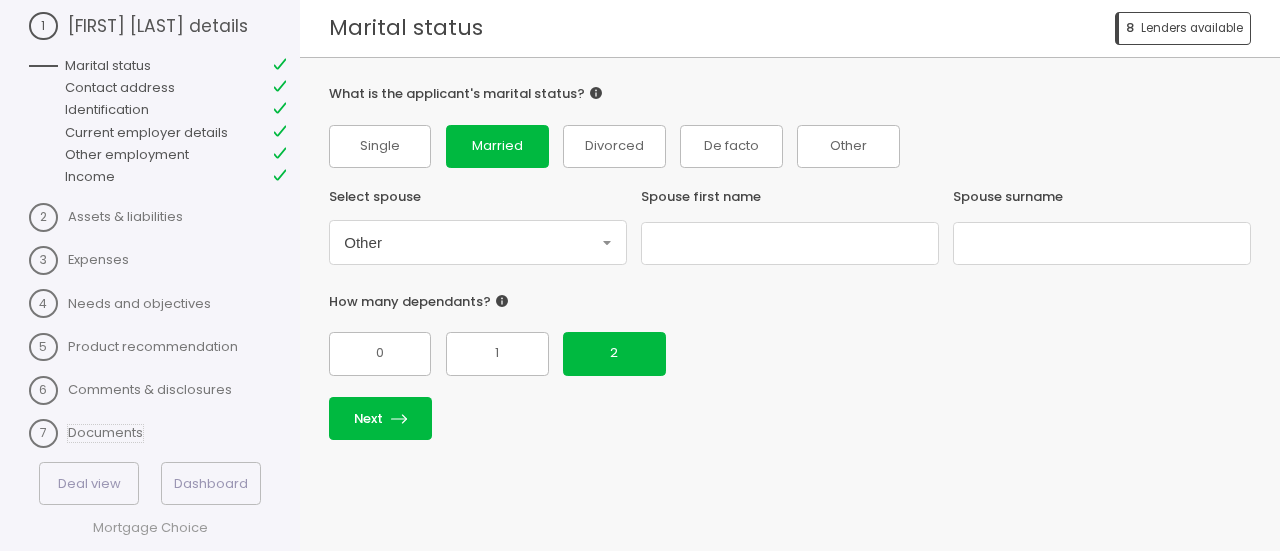 click on "Documents" at bounding box center [158, 26] 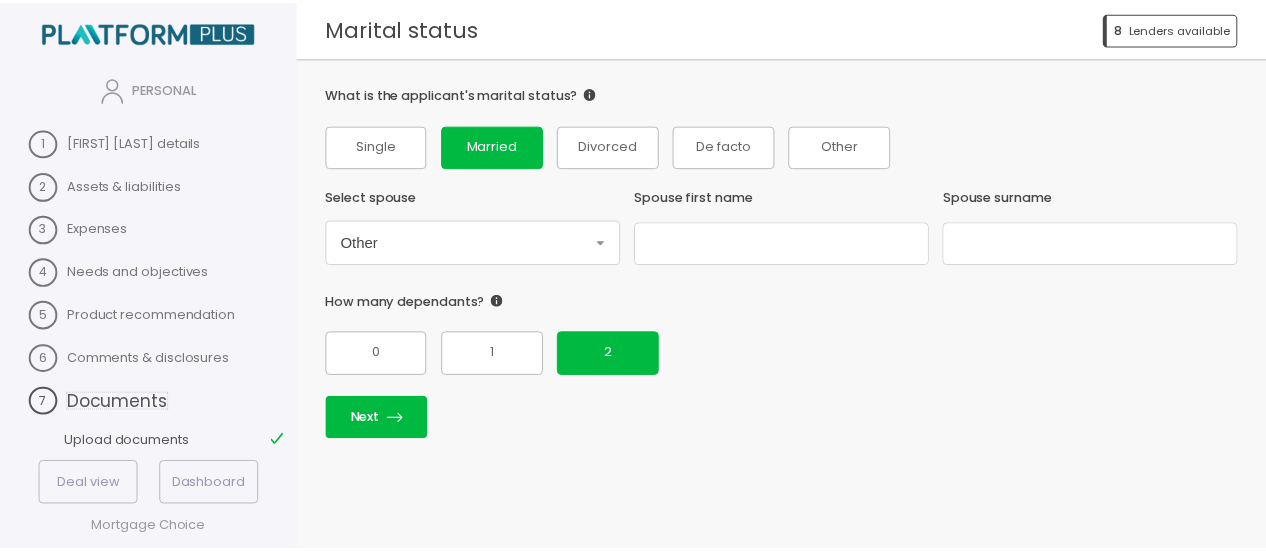 scroll, scrollTop: 0, scrollLeft: 0, axis: both 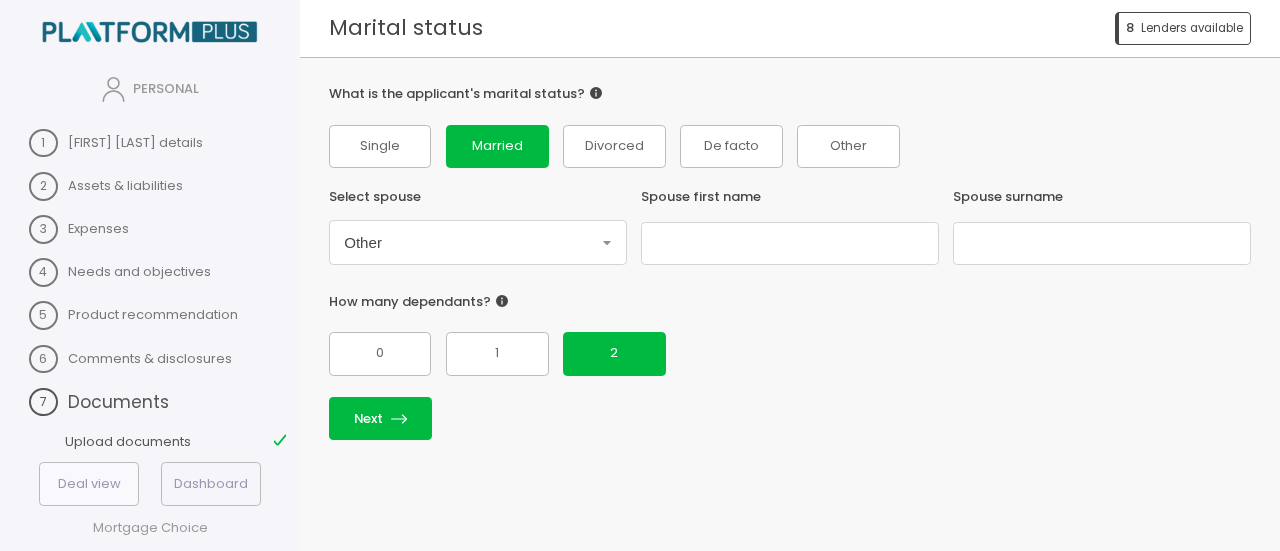 click on "Deal view" at bounding box center (89, 483) 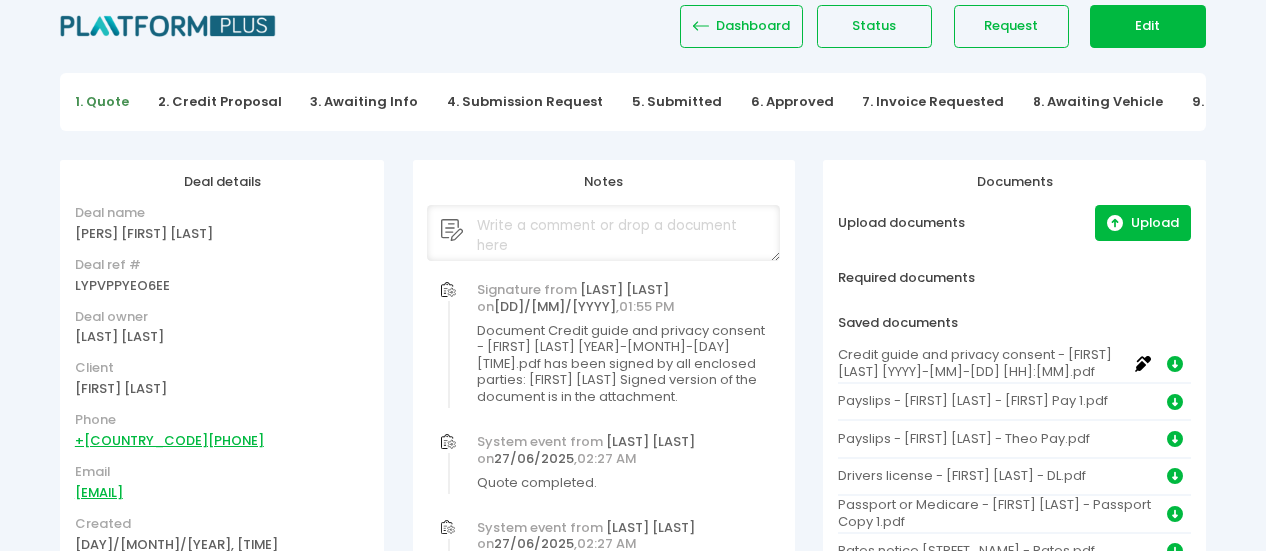 scroll, scrollTop: 0, scrollLeft: 0, axis: both 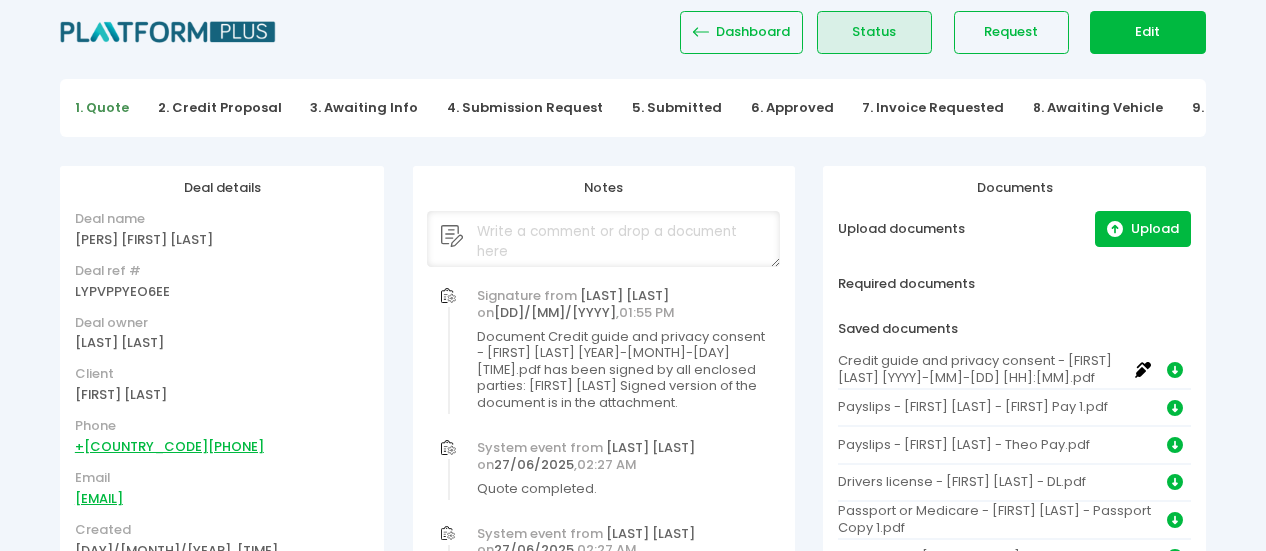 click on "Status" at bounding box center [874, 32] 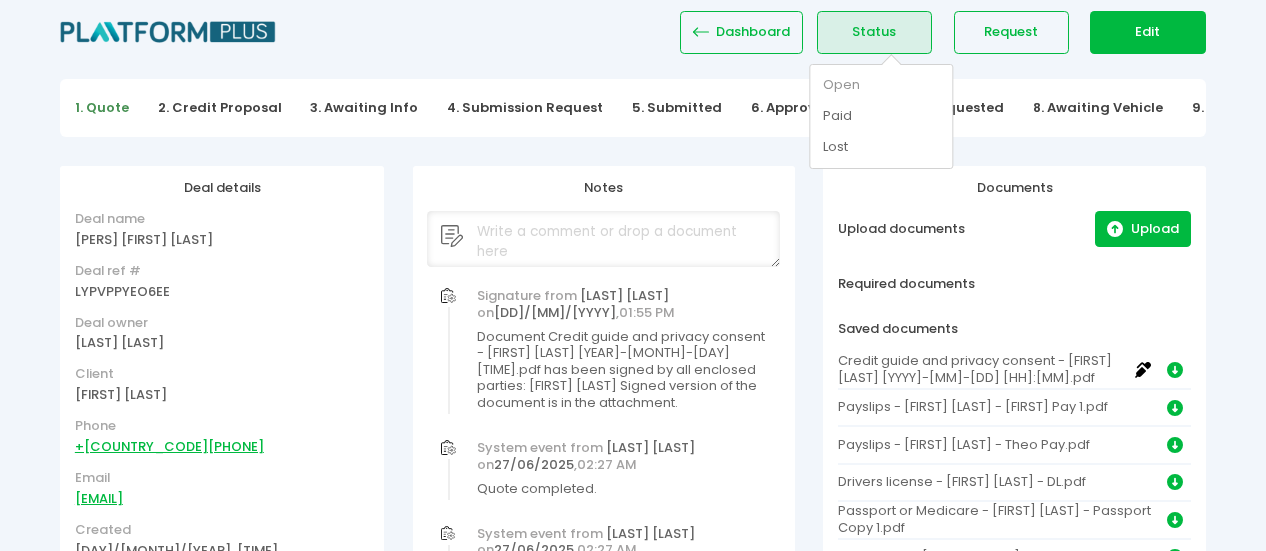 click on "Status" at bounding box center (874, 32) 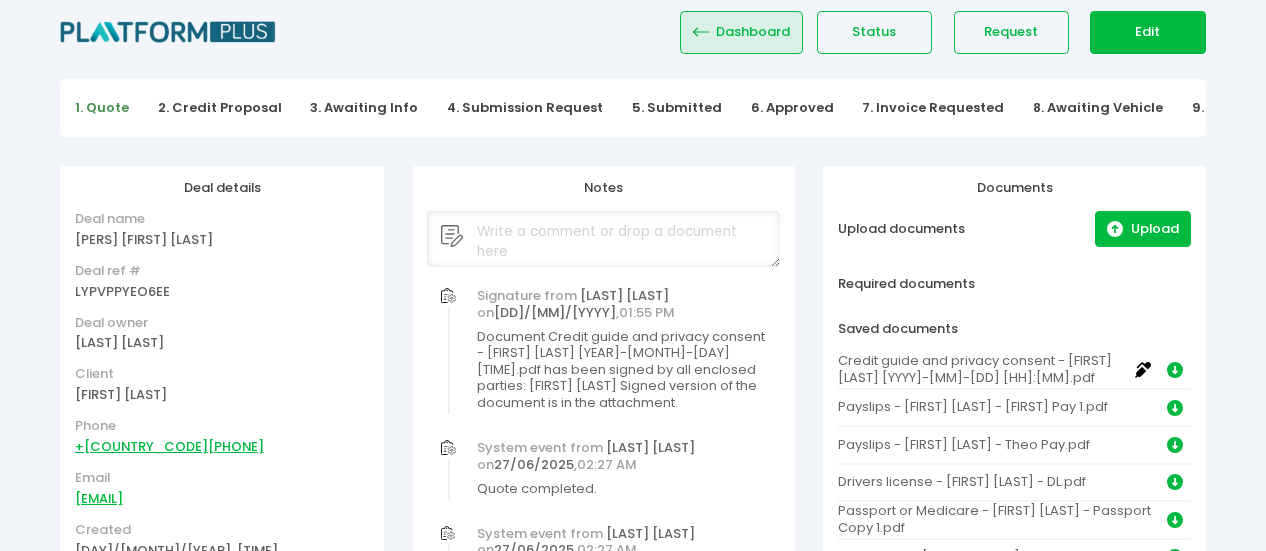 click on "Dashboard" at bounding box center (753, 32) 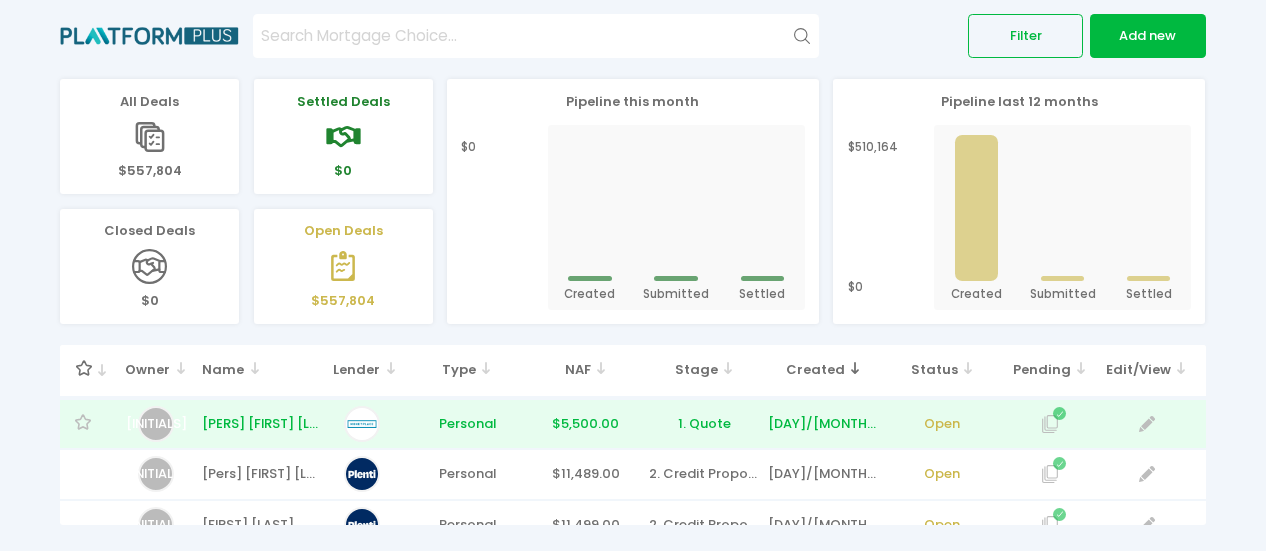 click on "[PERS] [FIRST] [LAST]" at bounding box center (260, 424) 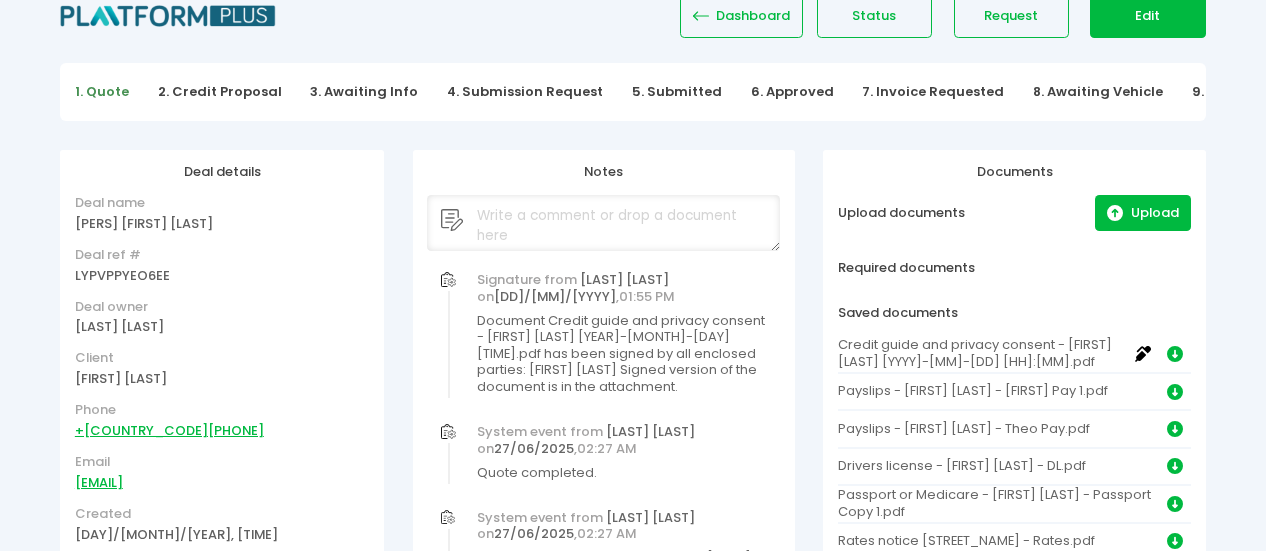 scroll, scrollTop: 0, scrollLeft: 0, axis: both 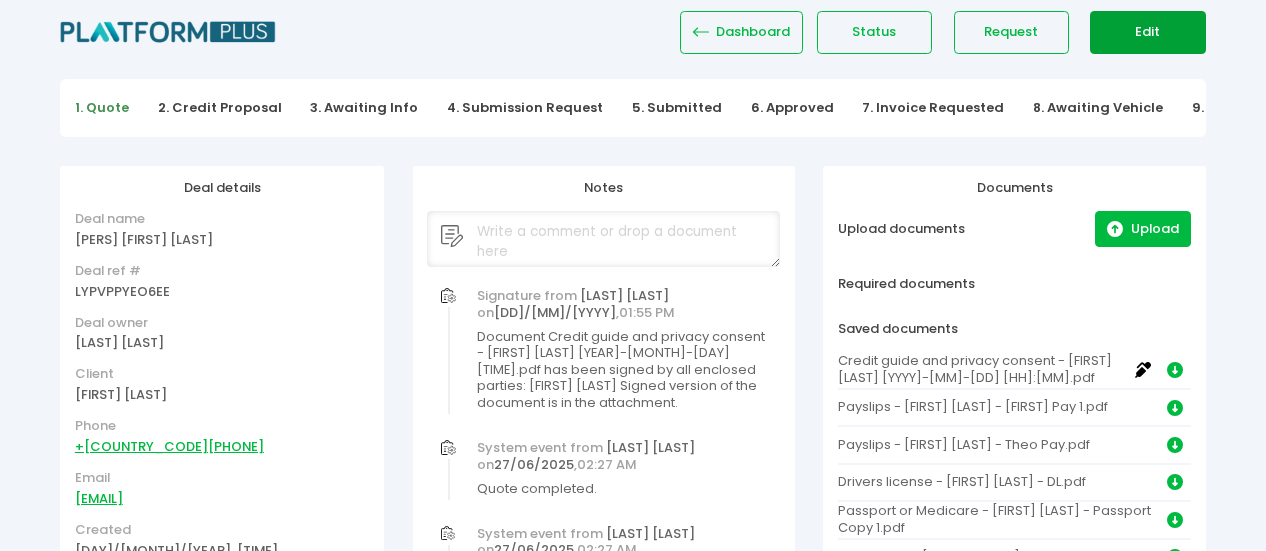 click on "Edit" at bounding box center (1147, 32) 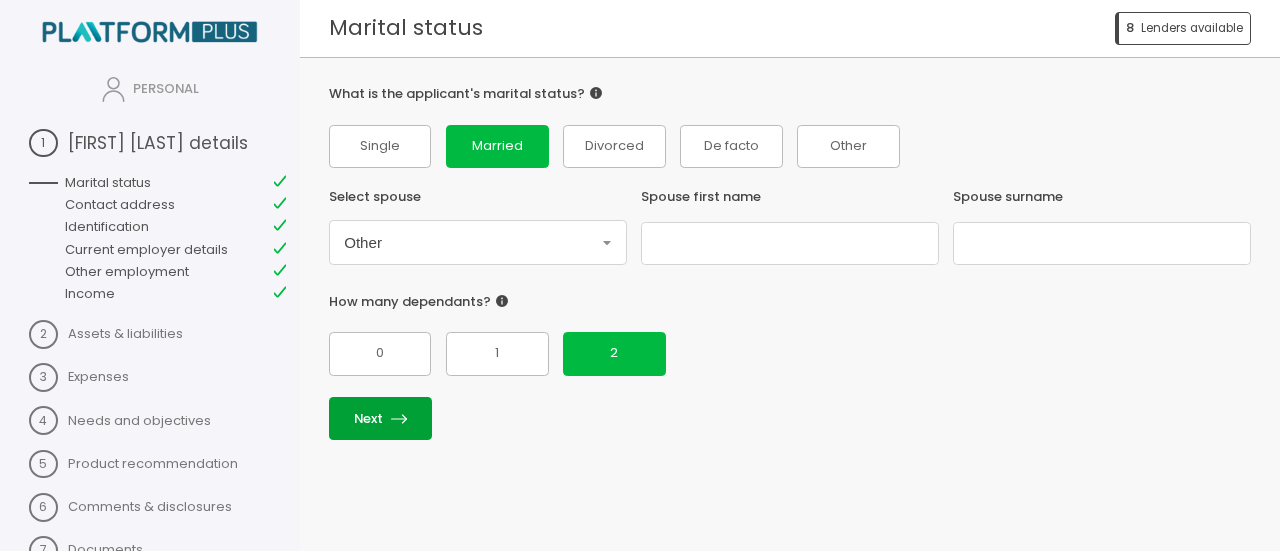 click on "Next" at bounding box center (380, 418) 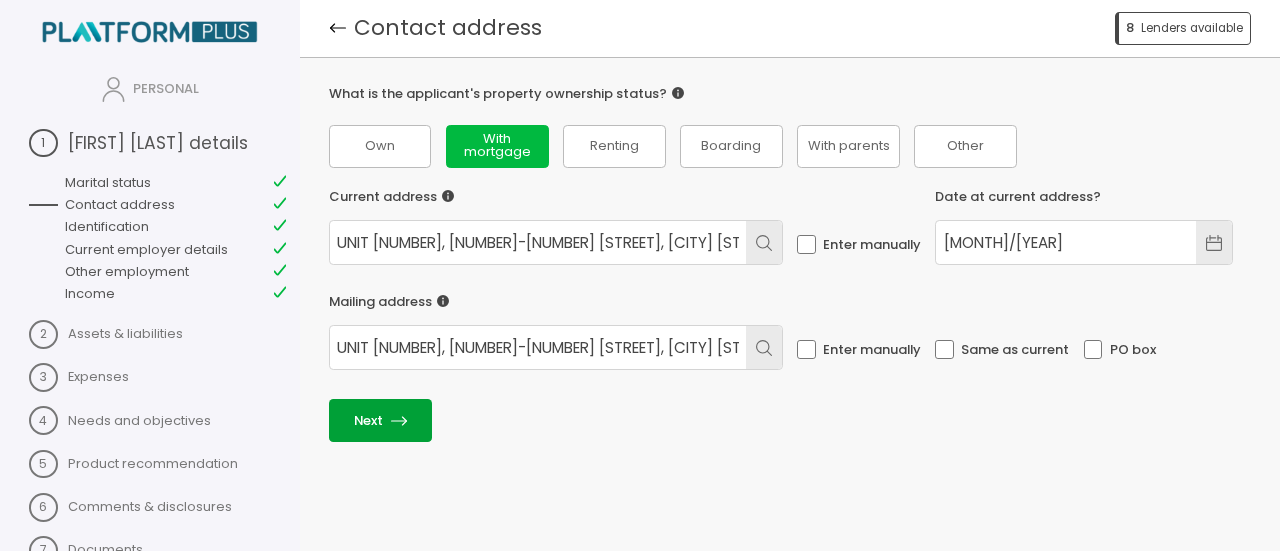 click on "Next" at bounding box center (380, 420) 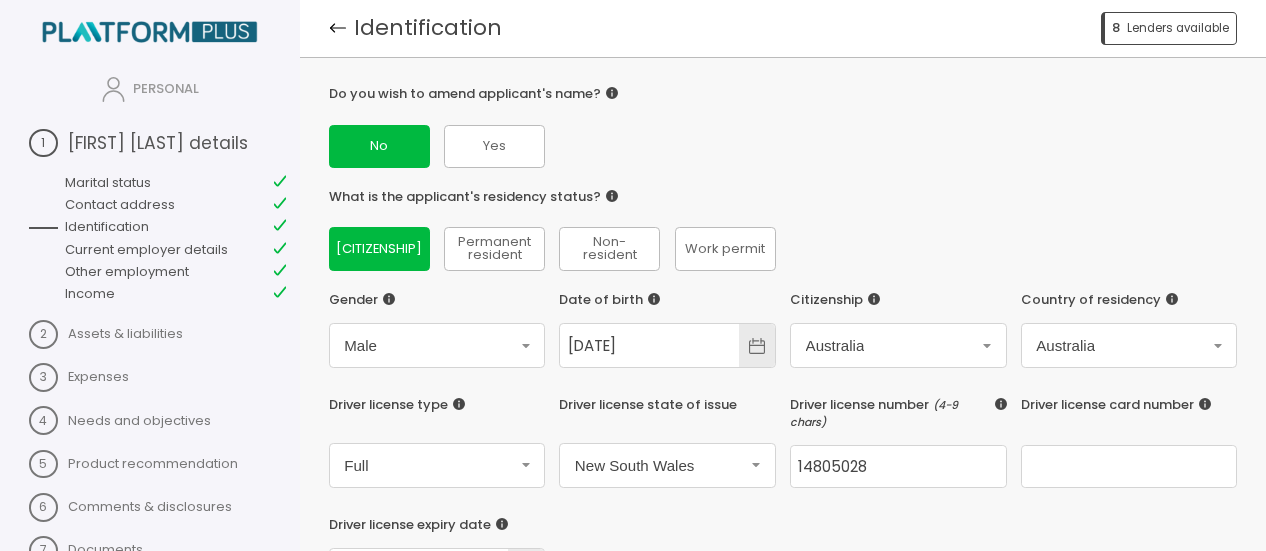 scroll, scrollTop: 245, scrollLeft: 0, axis: vertical 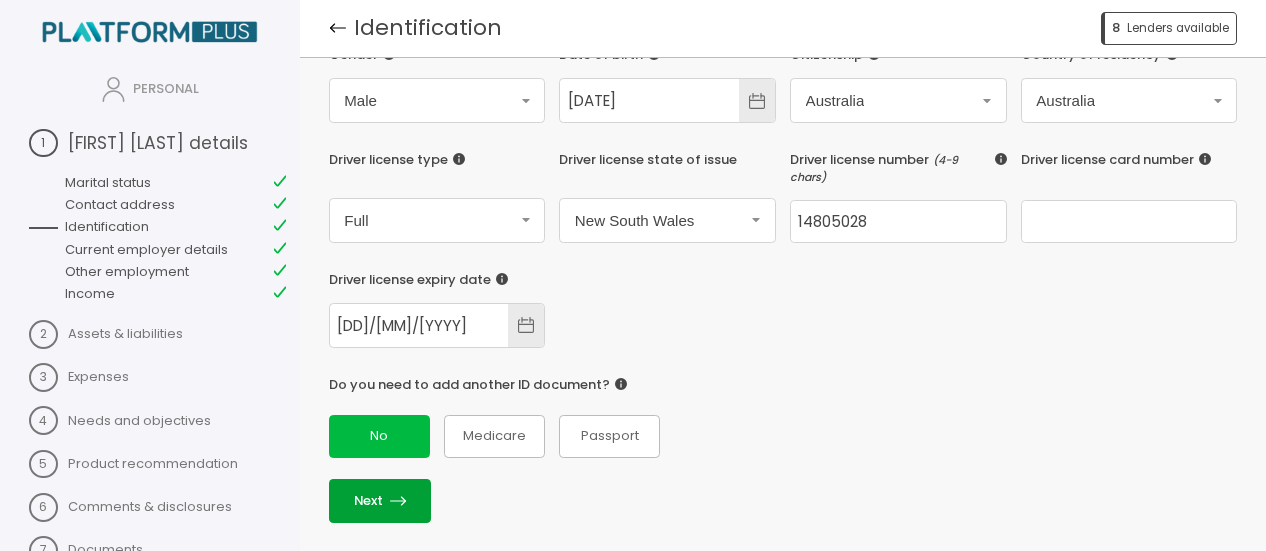 click on "Next" at bounding box center [380, 500] 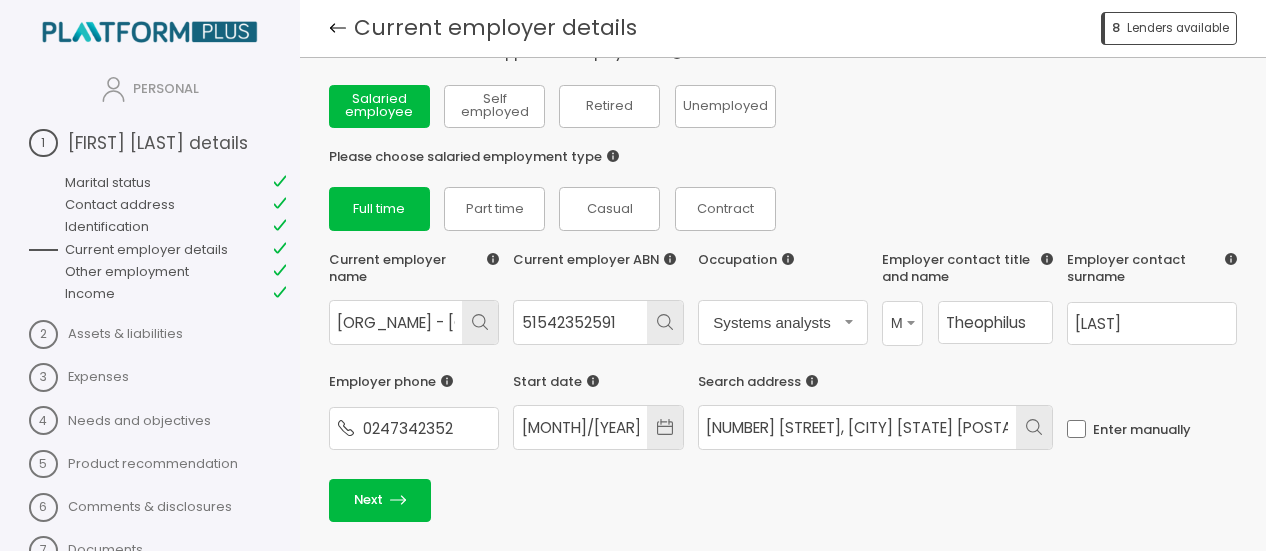 scroll, scrollTop: 38, scrollLeft: 0, axis: vertical 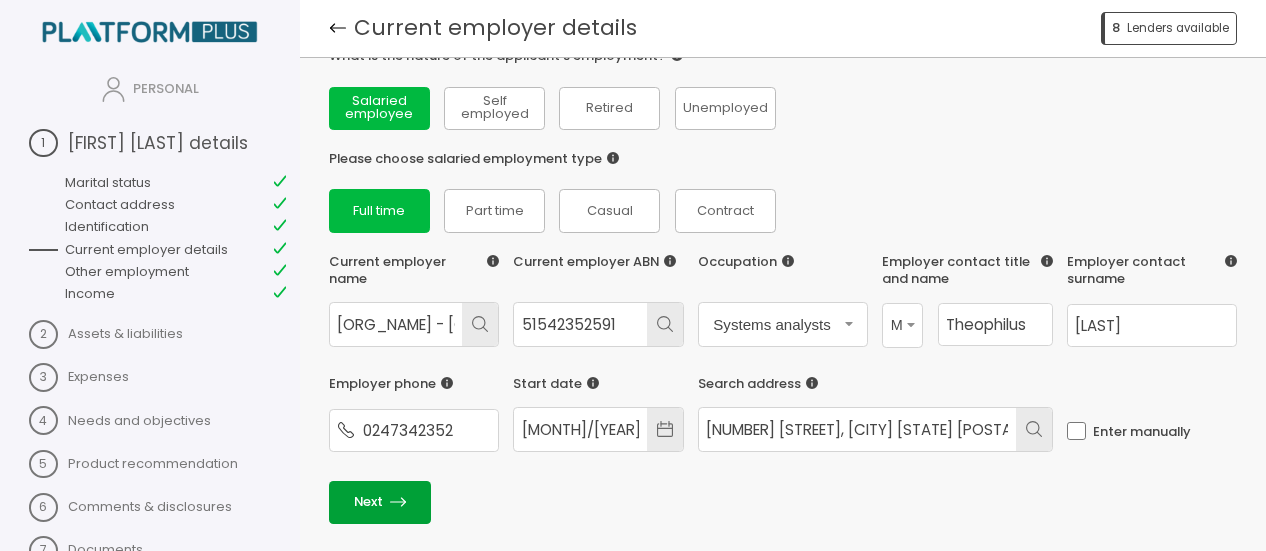 click on "Next" at bounding box center (380, 502) 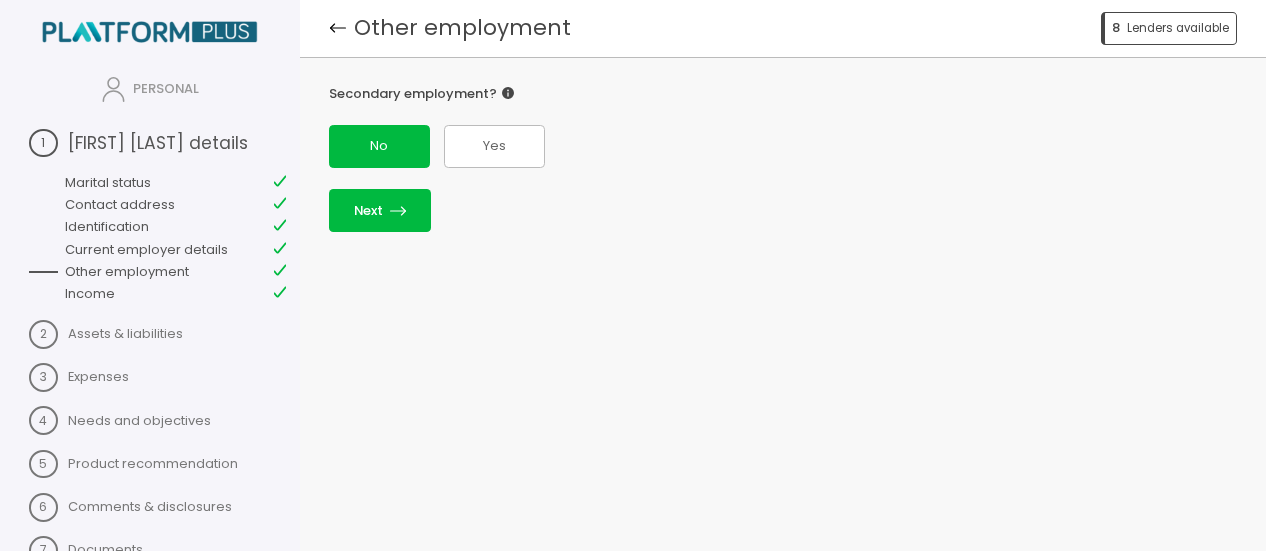 scroll, scrollTop: 0, scrollLeft: 0, axis: both 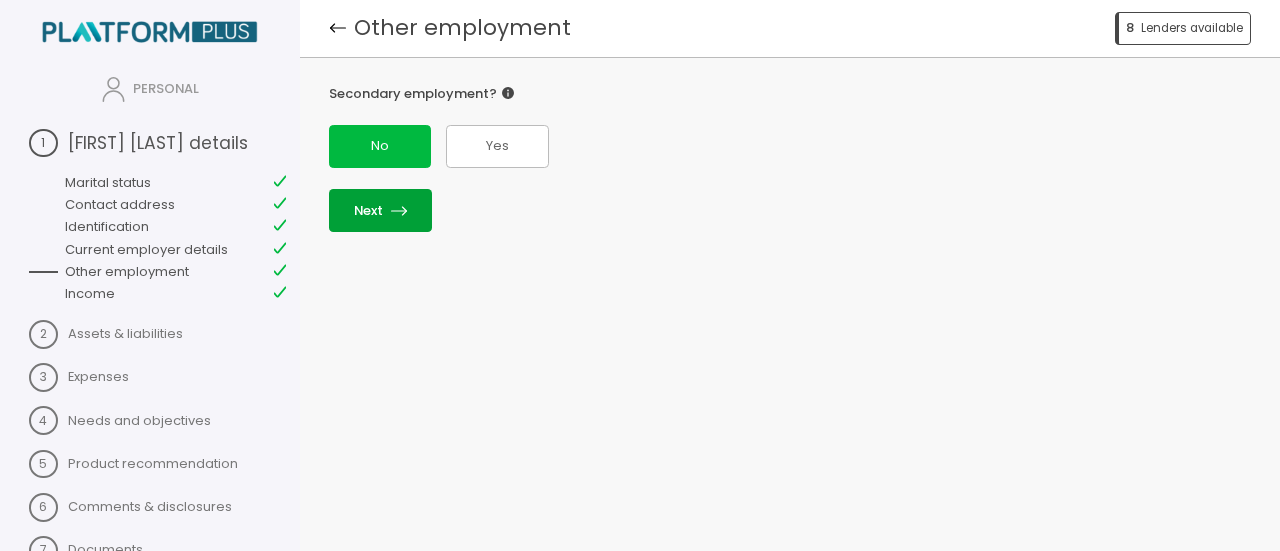 click on "Next" at bounding box center (380, 210) 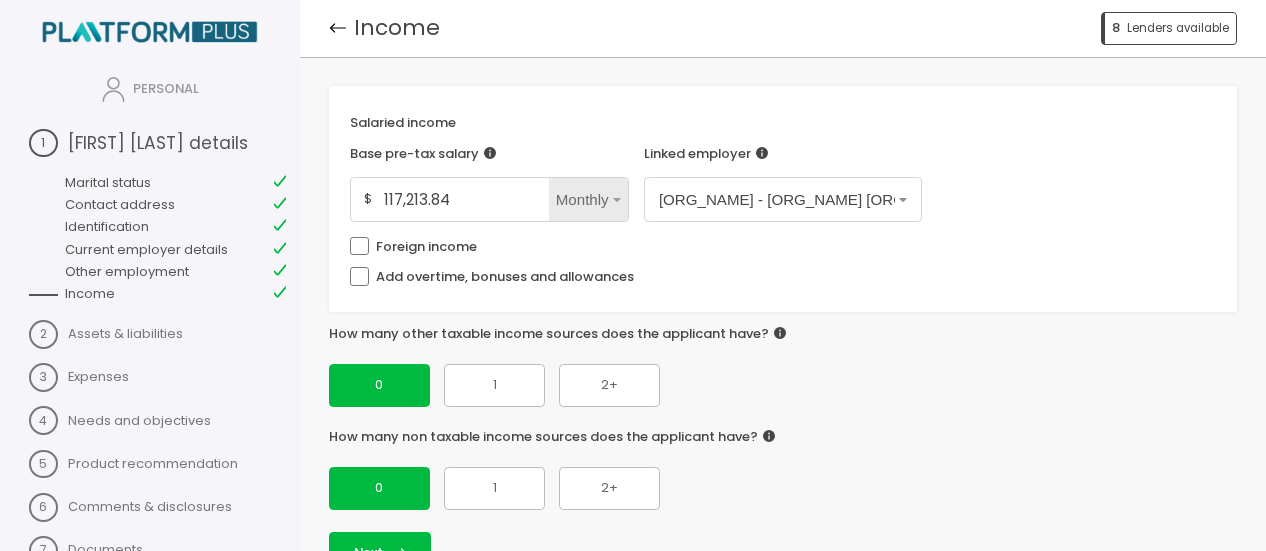 scroll, scrollTop: 52, scrollLeft: 0, axis: vertical 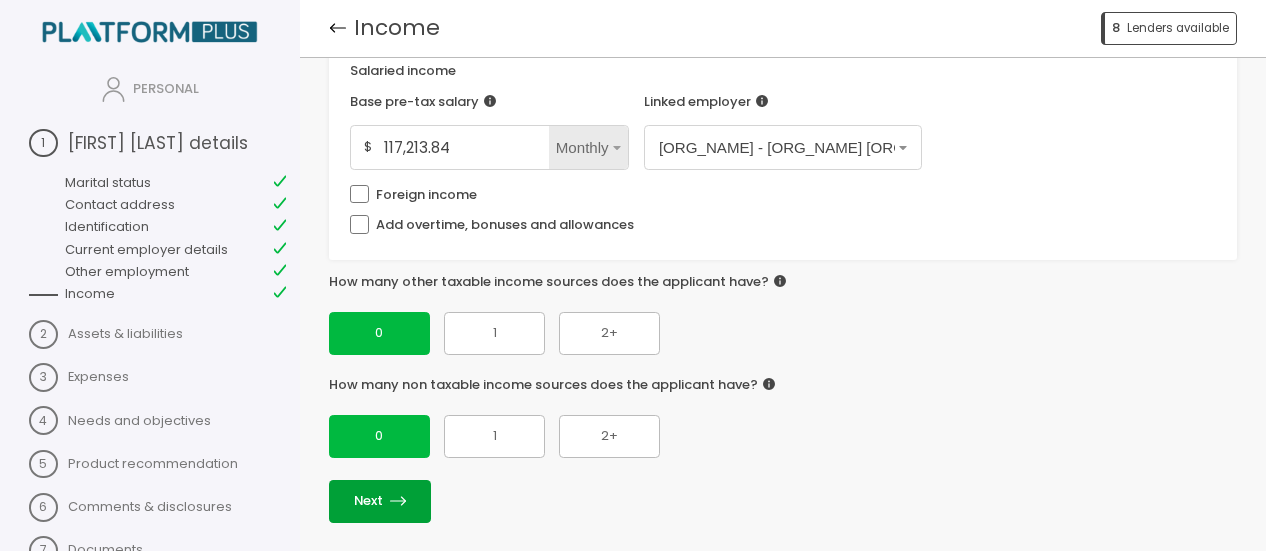 click on "Next" at bounding box center (380, 501) 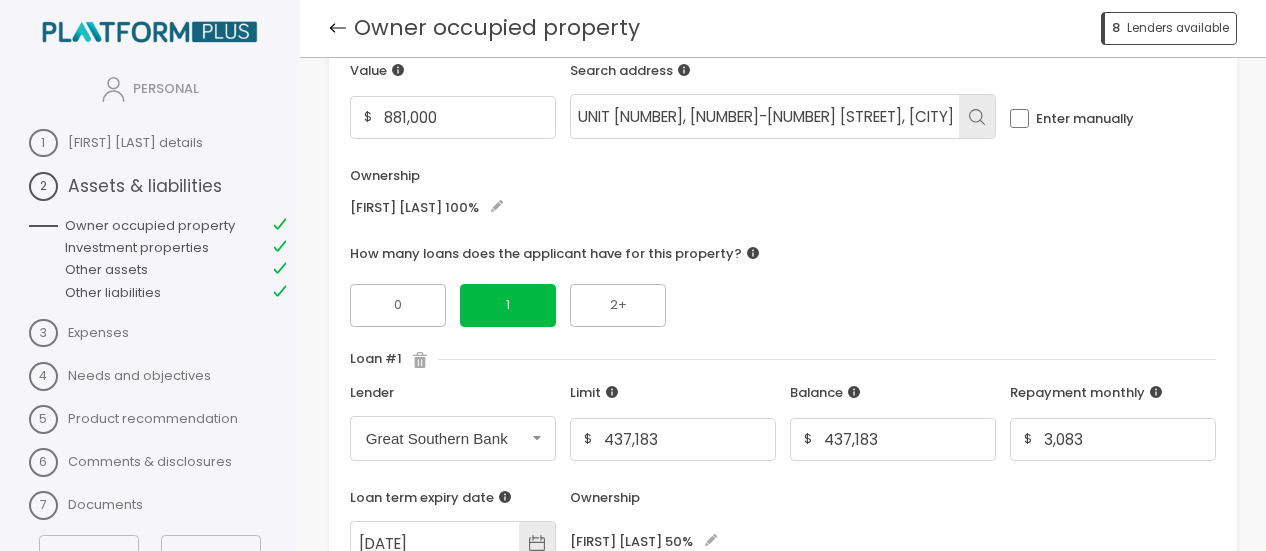 scroll, scrollTop: 180, scrollLeft: 0, axis: vertical 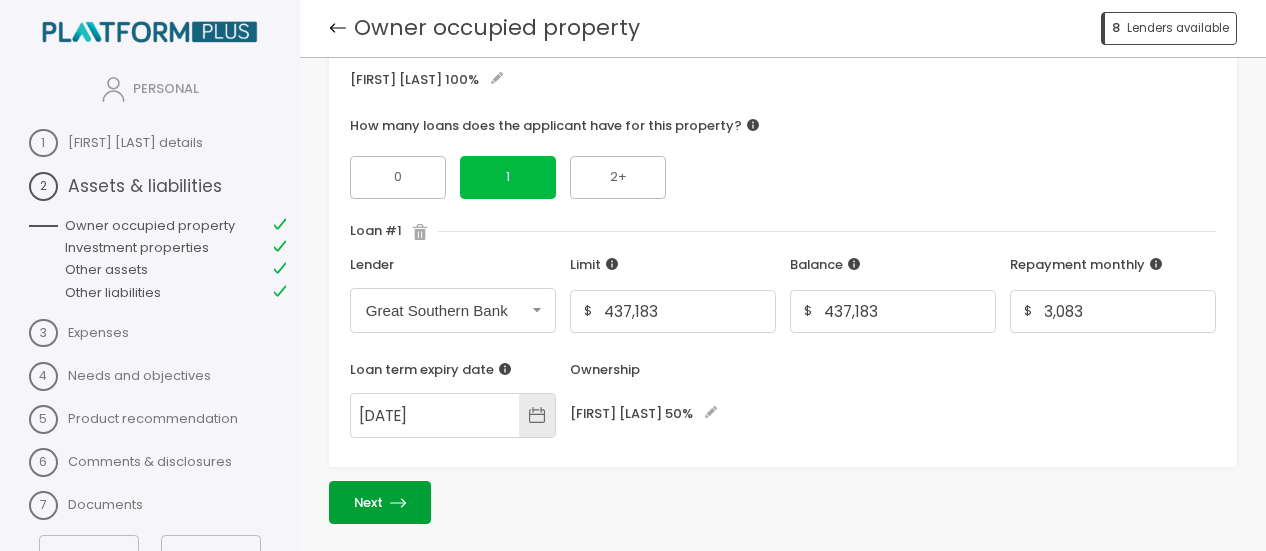 click at bounding box center [398, 503] 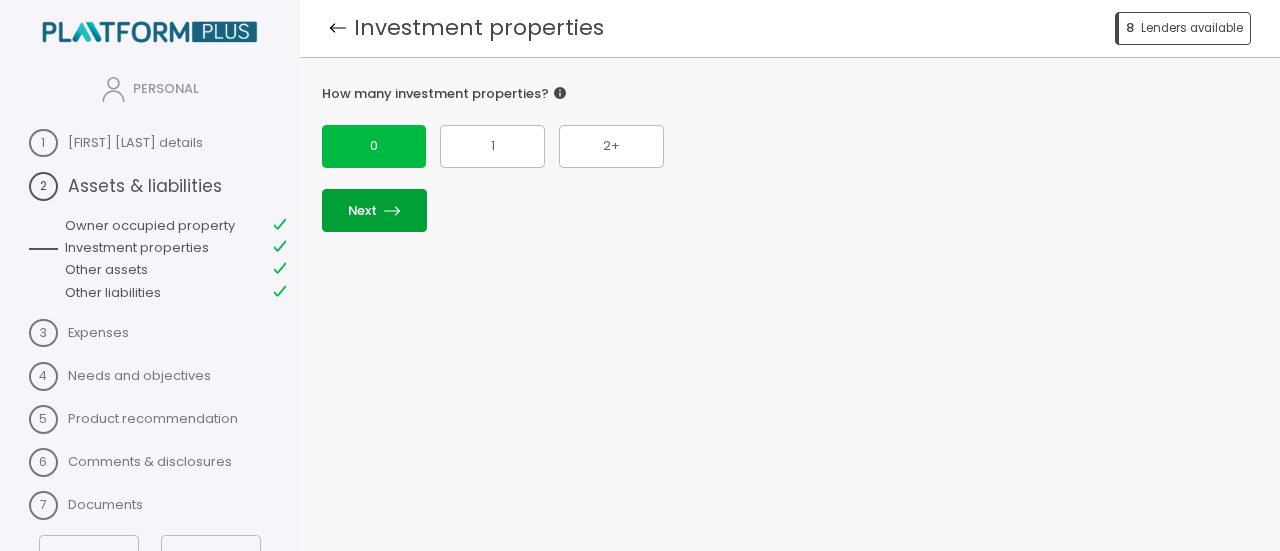 click at bounding box center [392, 211] 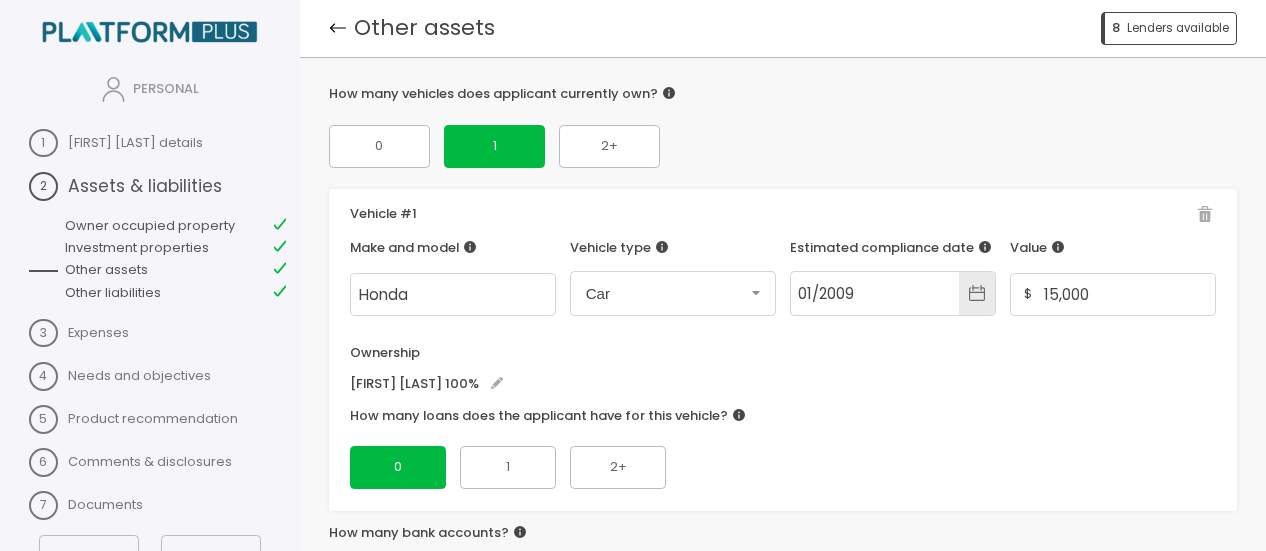 scroll, scrollTop: 926, scrollLeft: 0, axis: vertical 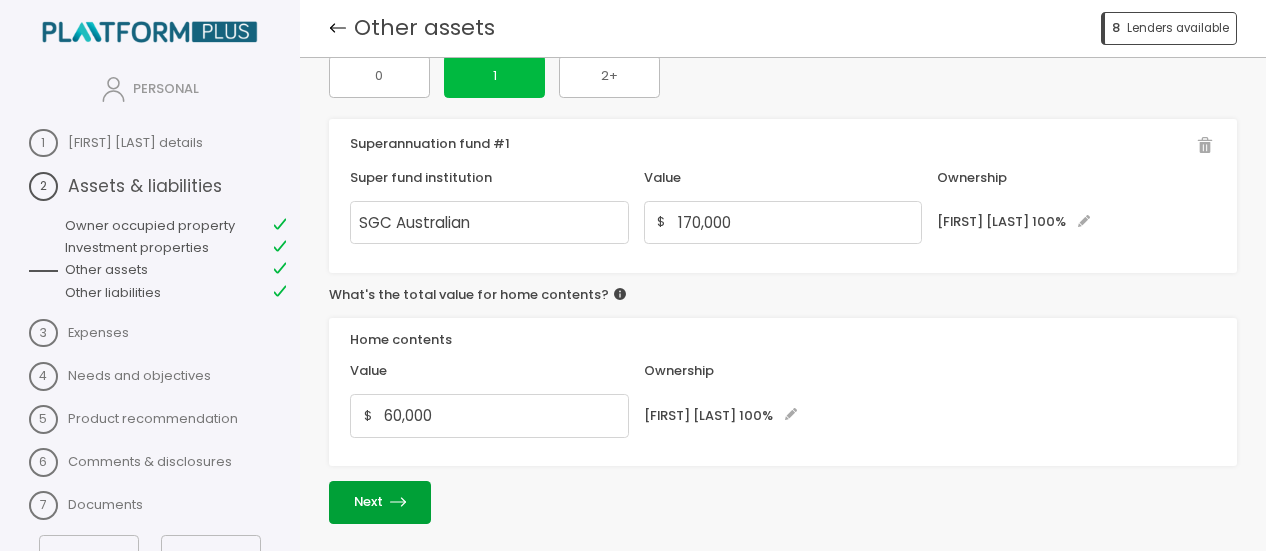 click on "Next" at bounding box center (380, 502) 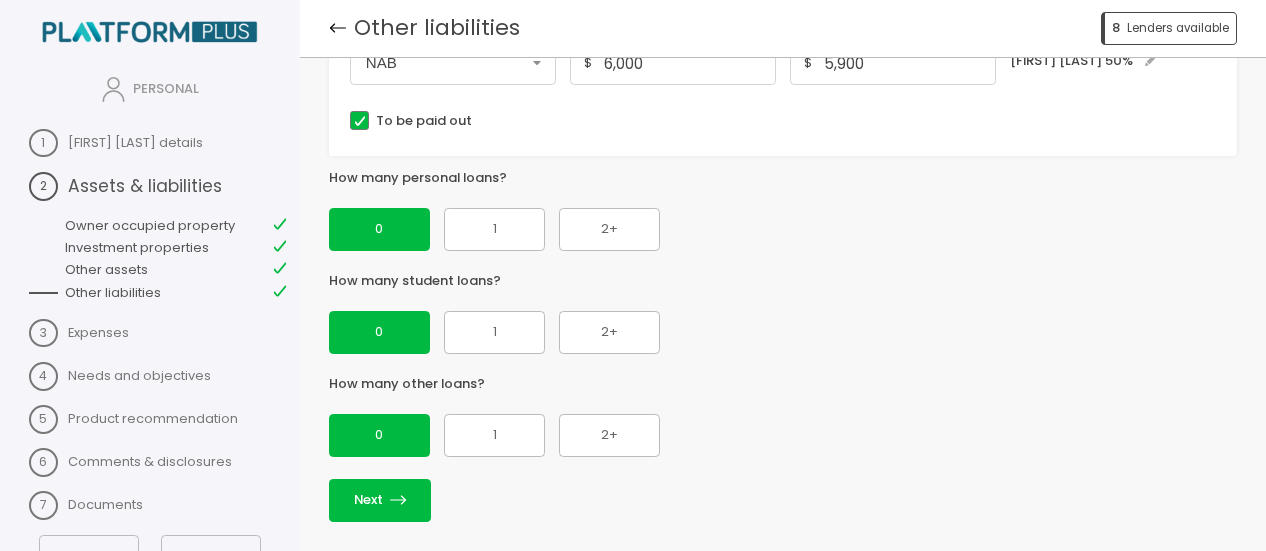 scroll, scrollTop: 0, scrollLeft: 0, axis: both 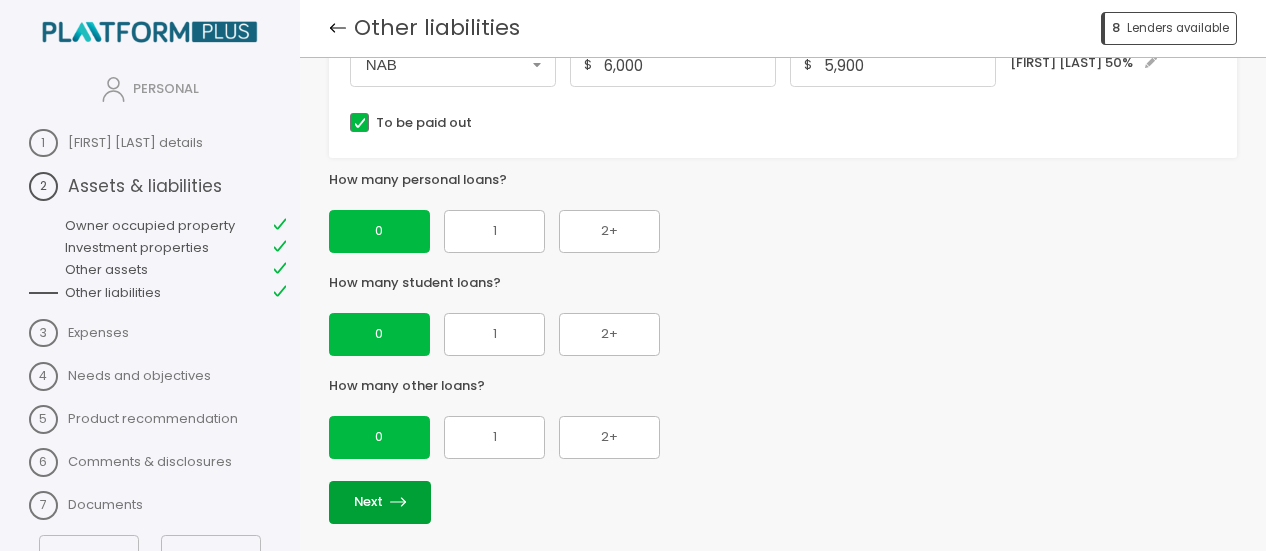 click at bounding box center (403, 502) 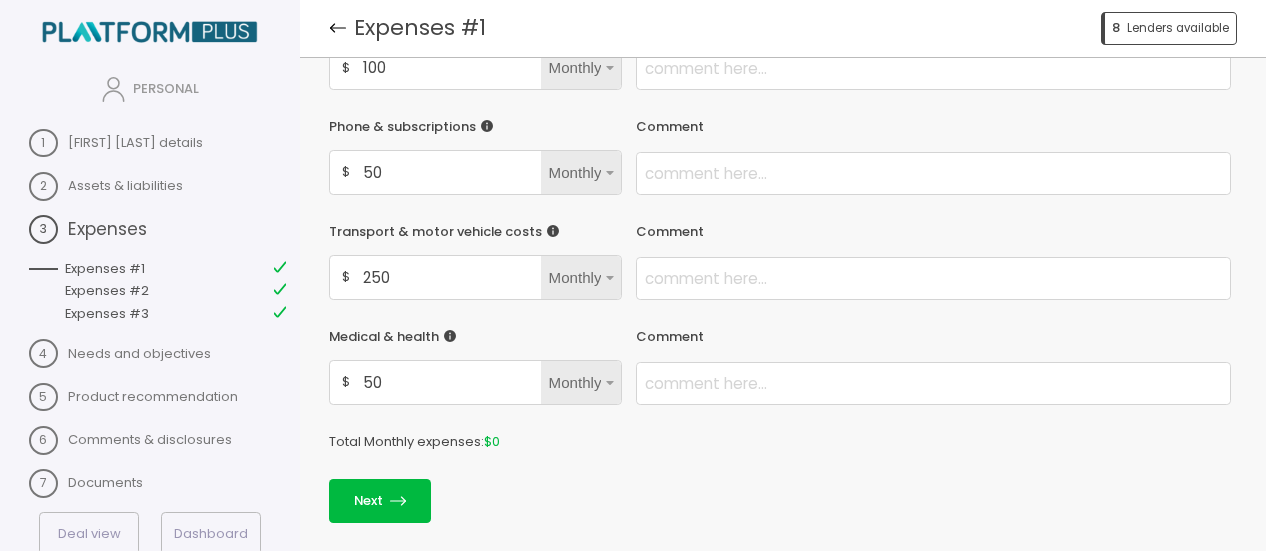 scroll, scrollTop: 174, scrollLeft: 0, axis: vertical 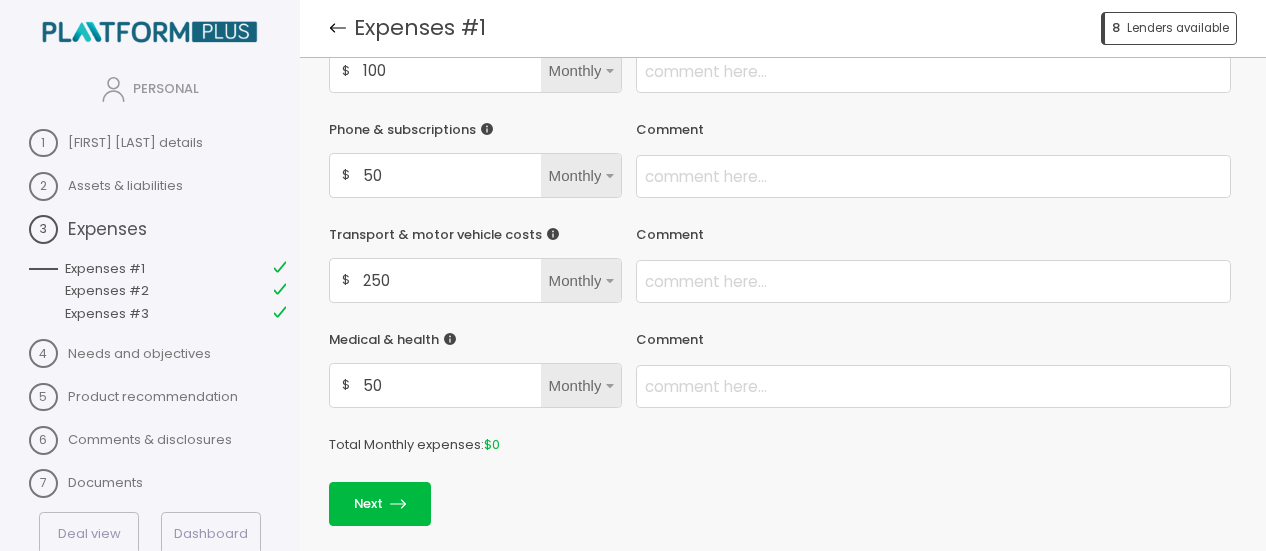 click at bounding box center (403, 504) 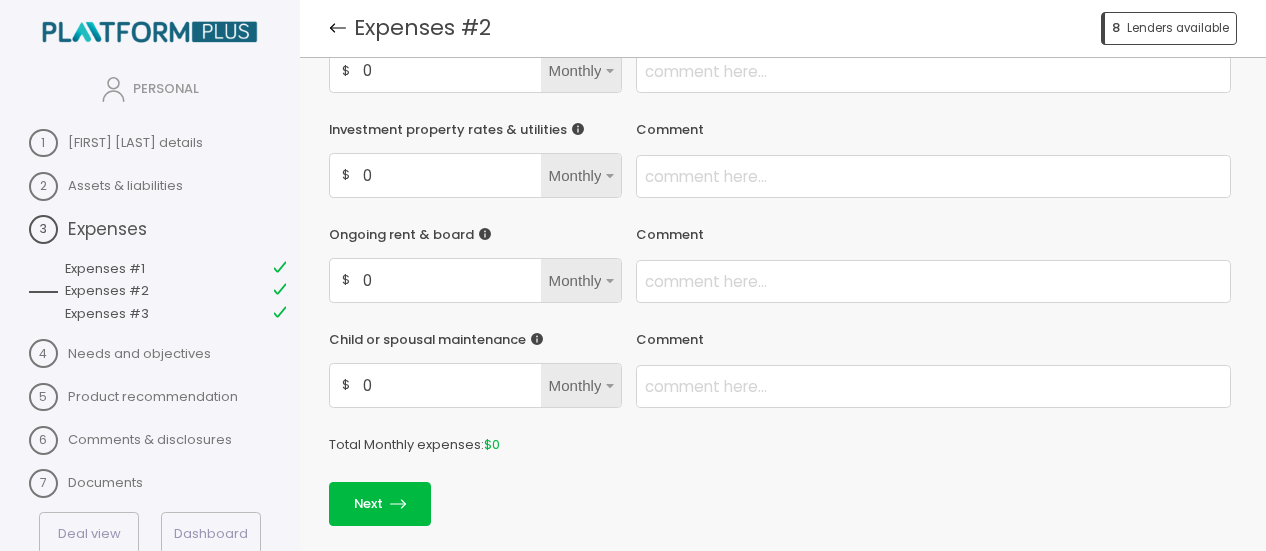 click at bounding box center (403, 504) 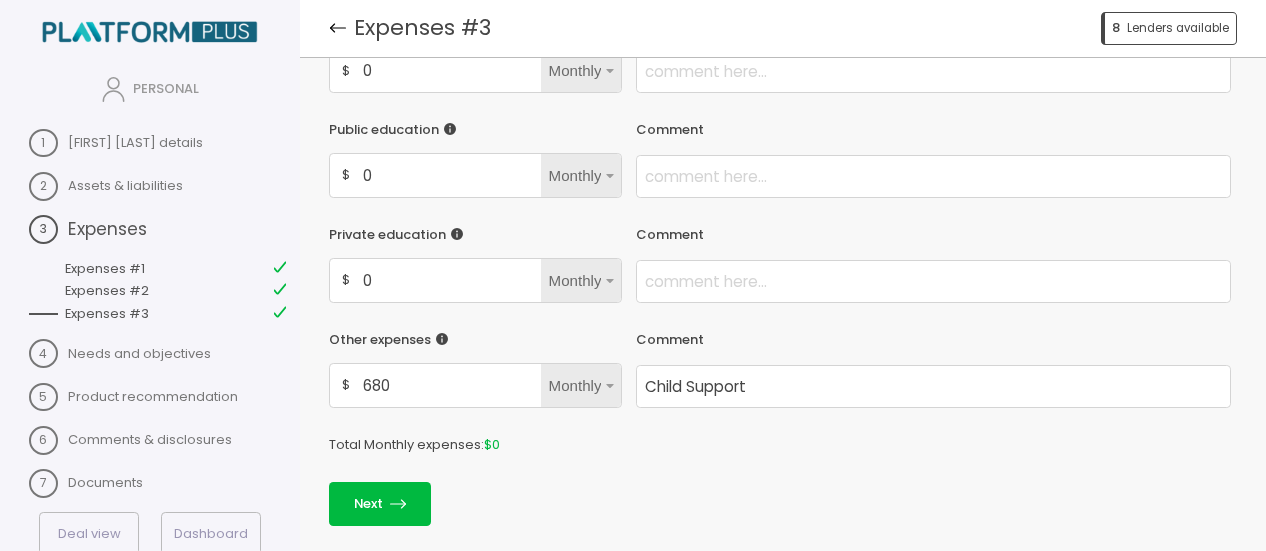 click at bounding box center (403, 504) 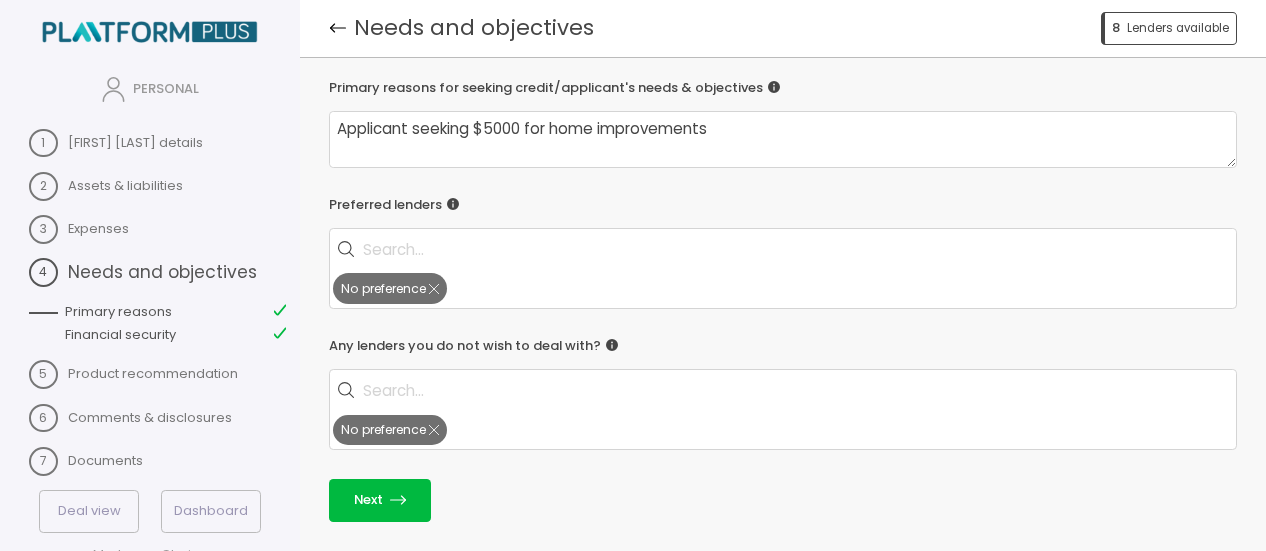 scroll, scrollTop: 2, scrollLeft: 0, axis: vertical 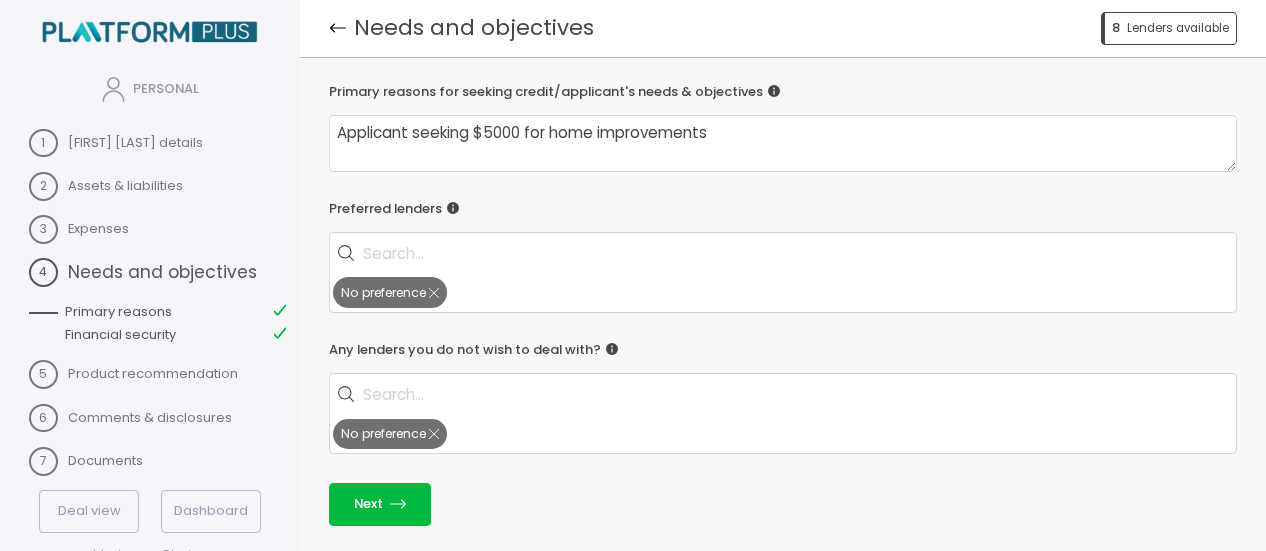 click at bounding box center (403, 504) 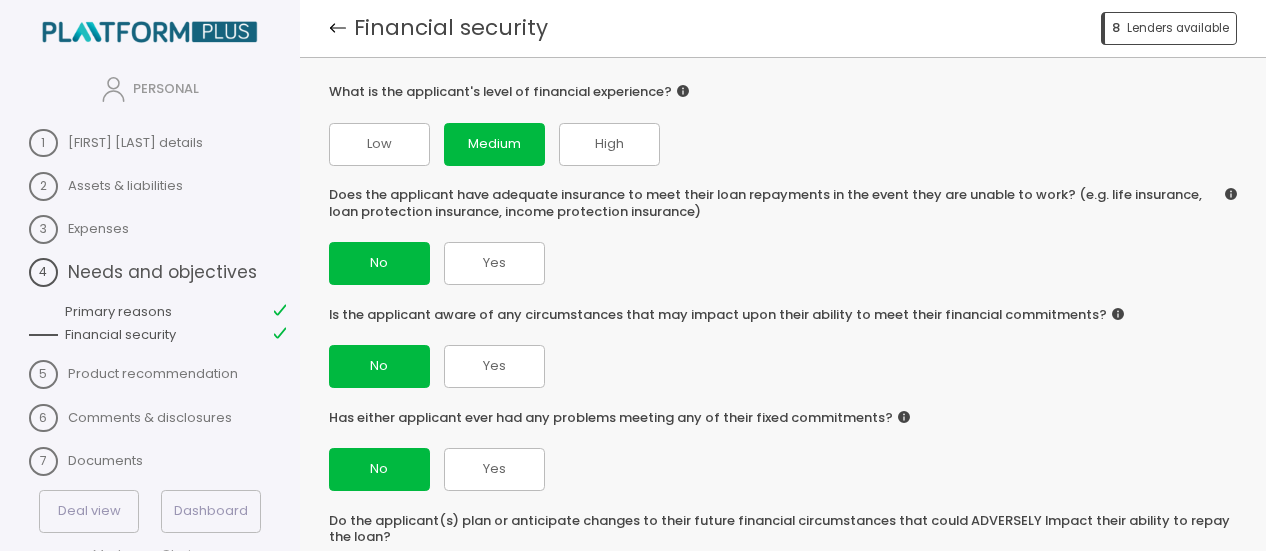 scroll, scrollTop: 154, scrollLeft: 0, axis: vertical 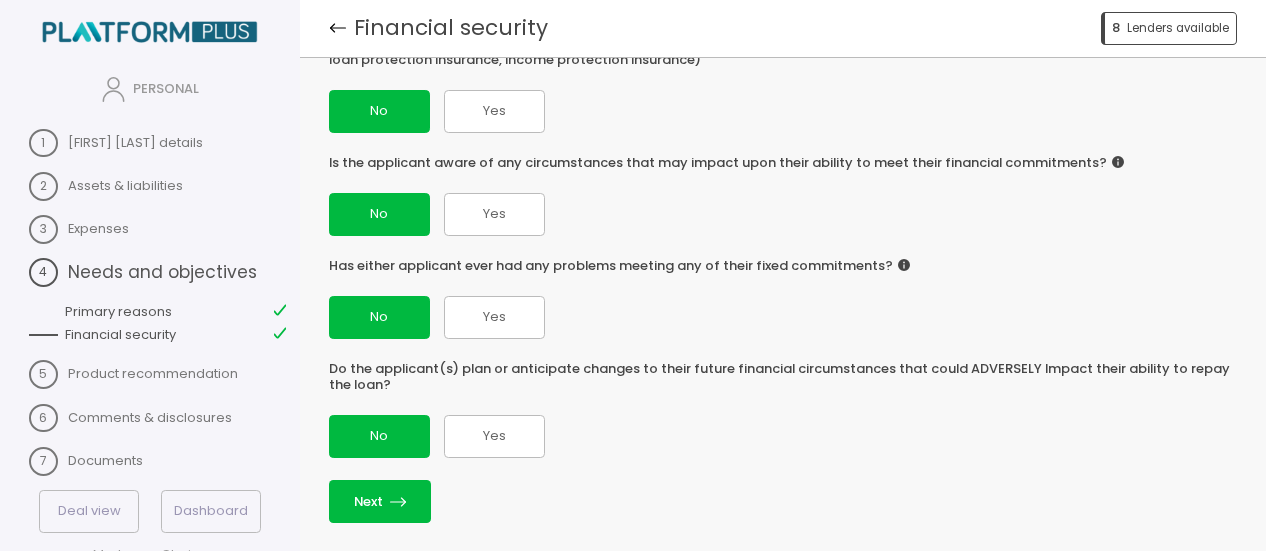 click at bounding box center (403, 502) 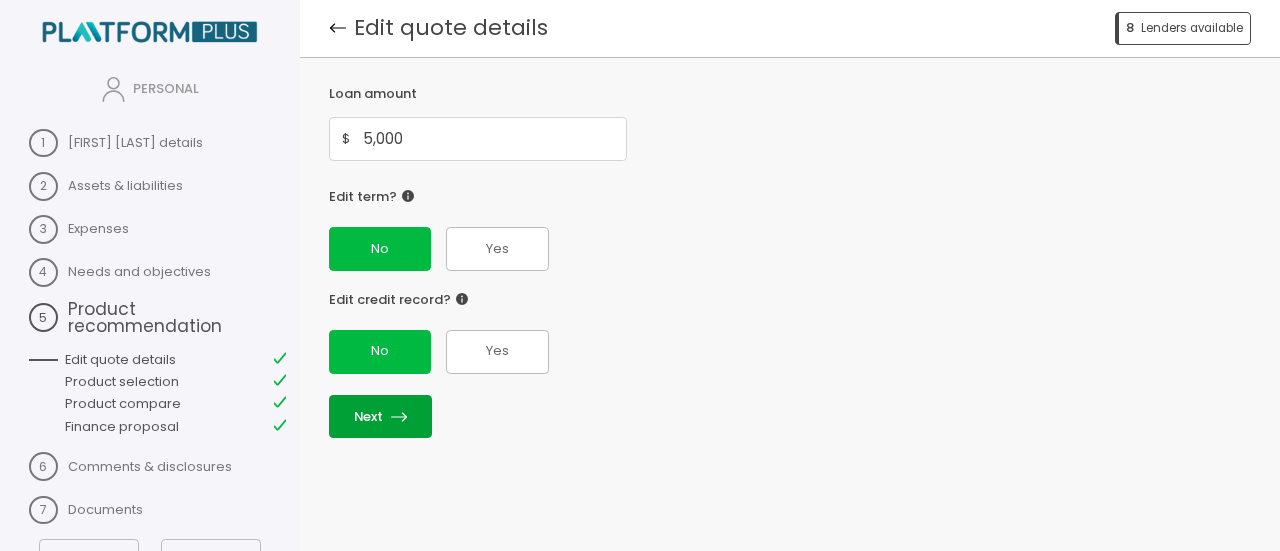 click on "Next" at bounding box center (380, 416) 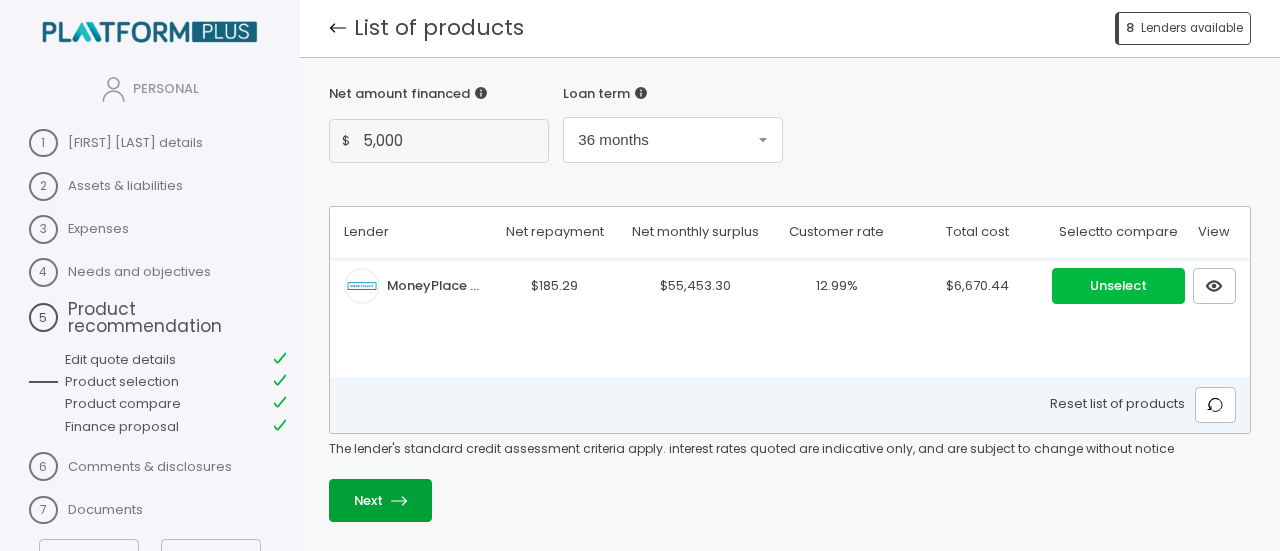 click on "Next" at bounding box center (380, 500) 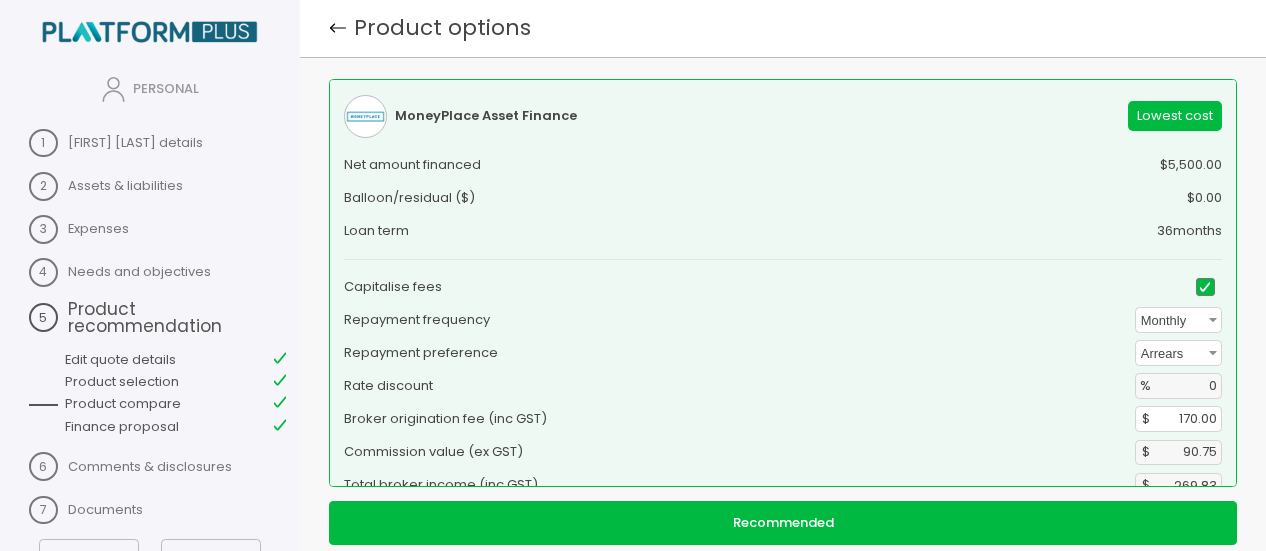 scroll, scrollTop: 80, scrollLeft: 0, axis: vertical 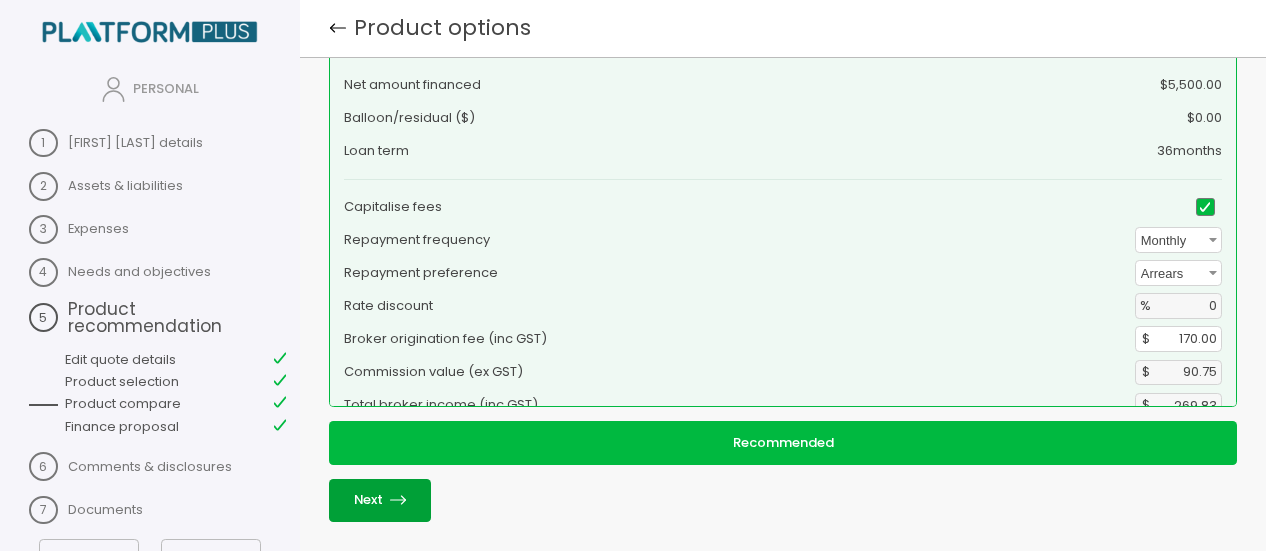 click on "Next" at bounding box center (380, 500) 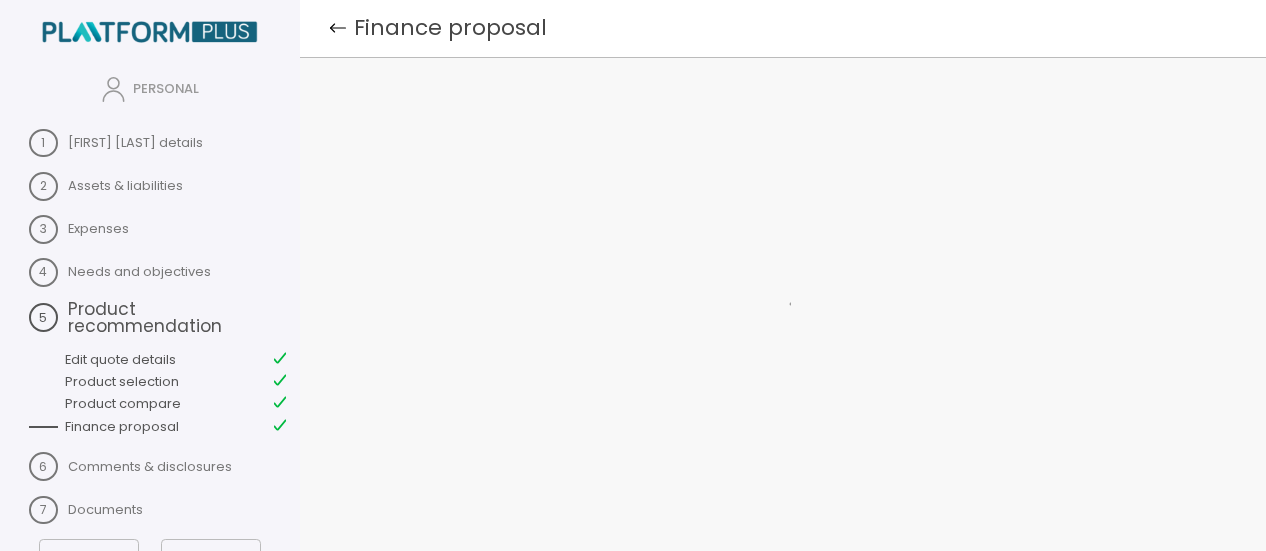 scroll, scrollTop: 0, scrollLeft: 0, axis: both 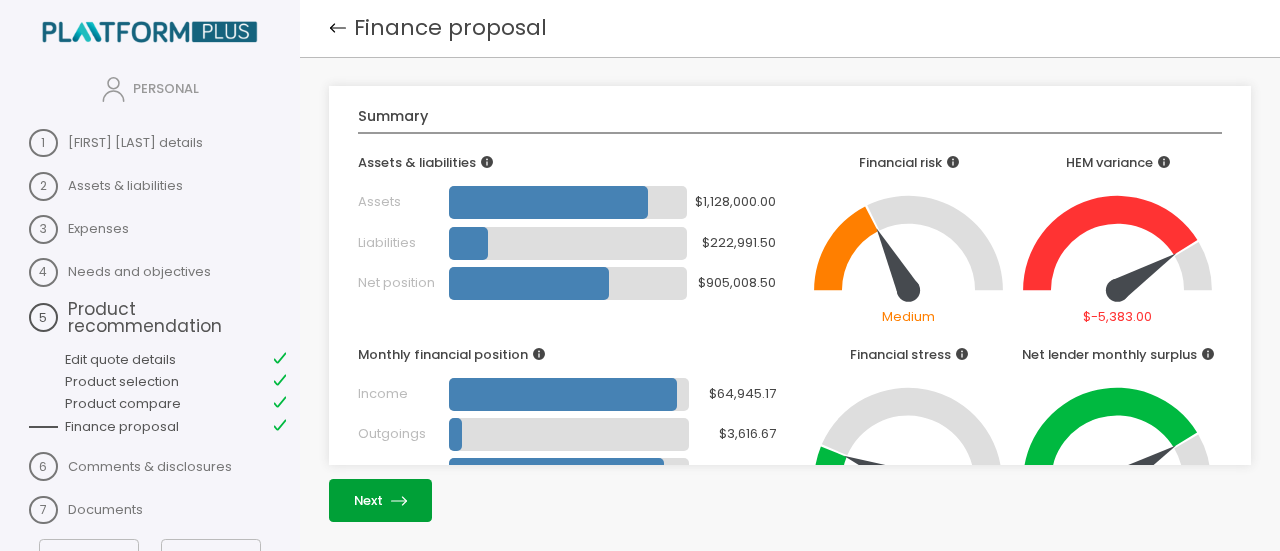 click on "Next" at bounding box center (380, 500) 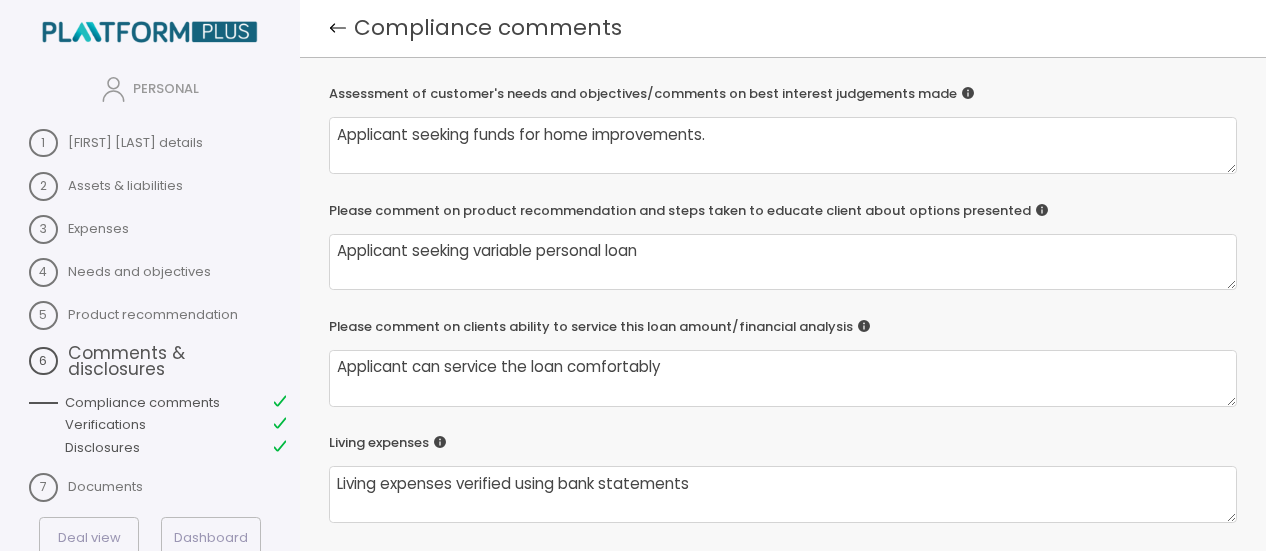 scroll, scrollTop: 227, scrollLeft: 0, axis: vertical 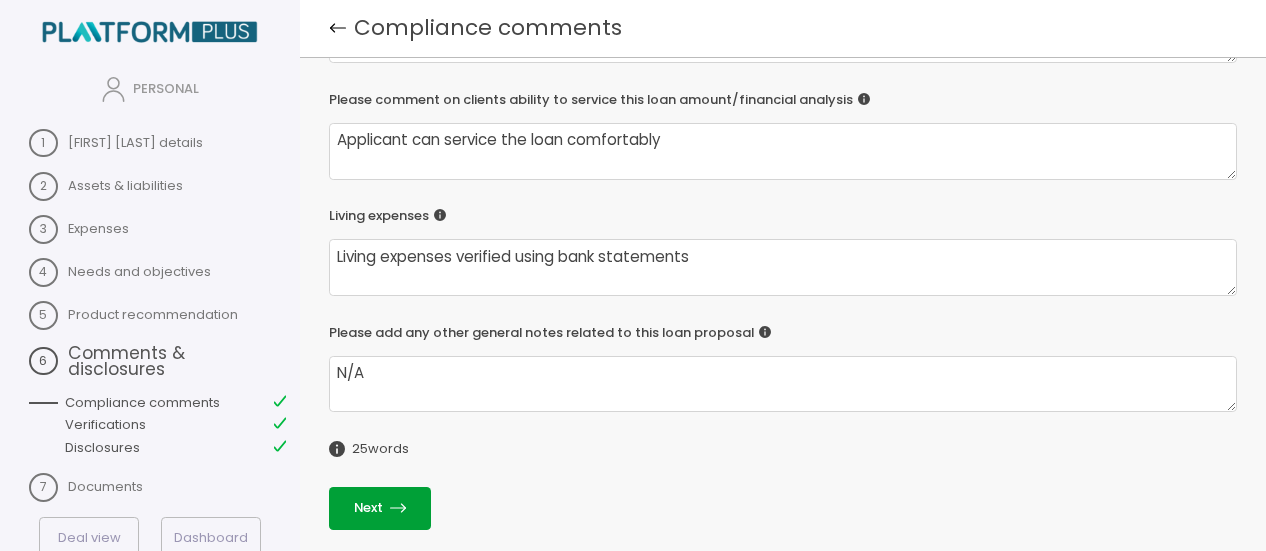click on "Next" at bounding box center (380, 508) 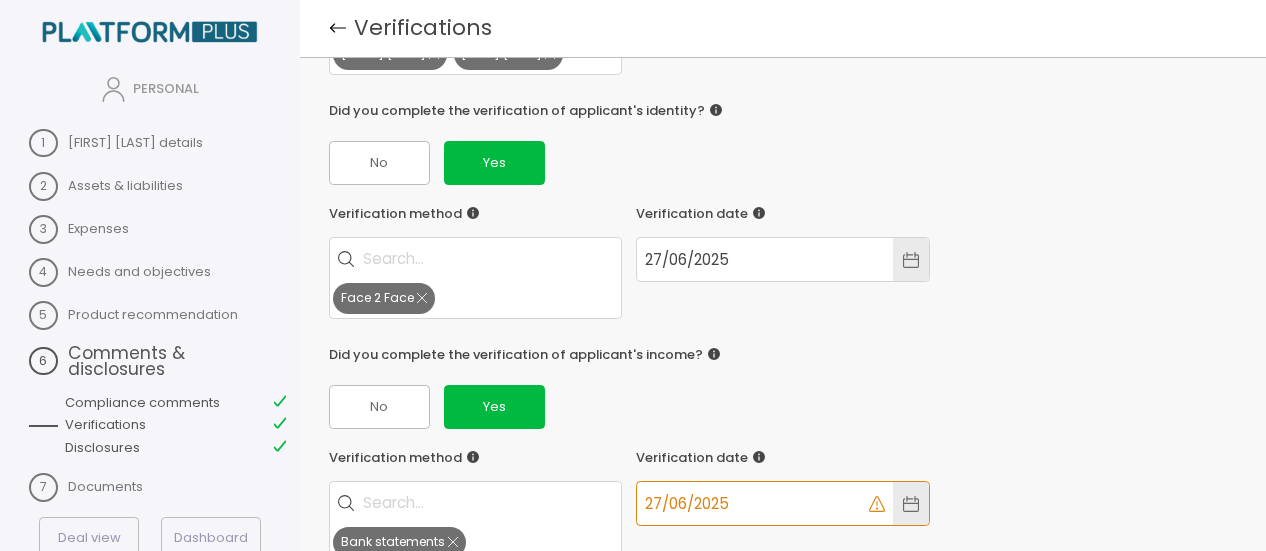 scroll, scrollTop: 580, scrollLeft: 0, axis: vertical 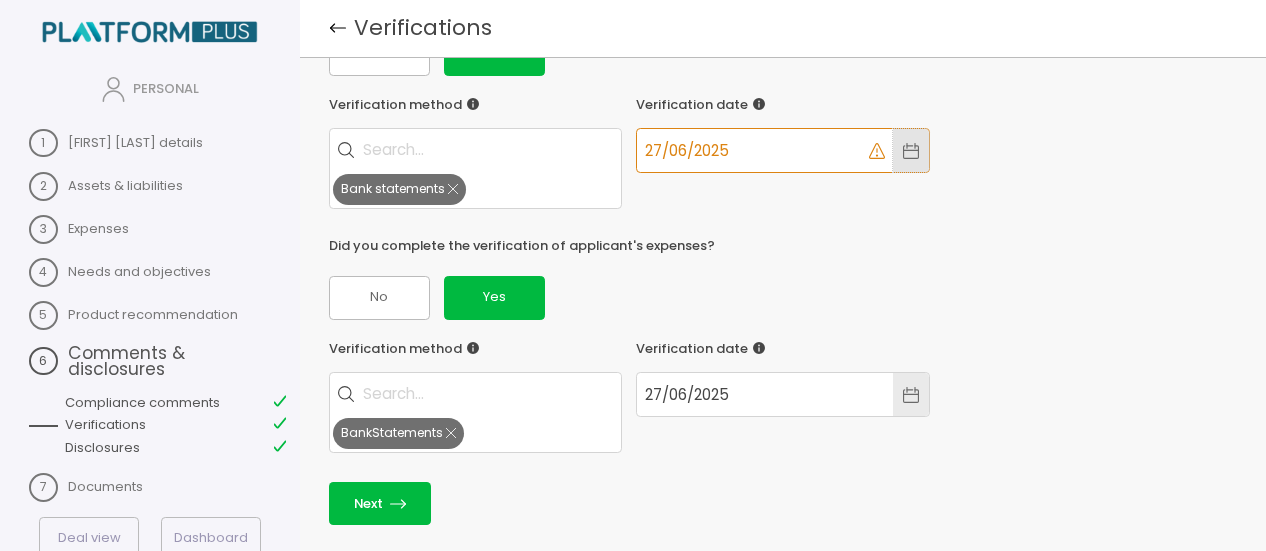 click at bounding box center (911, 151) 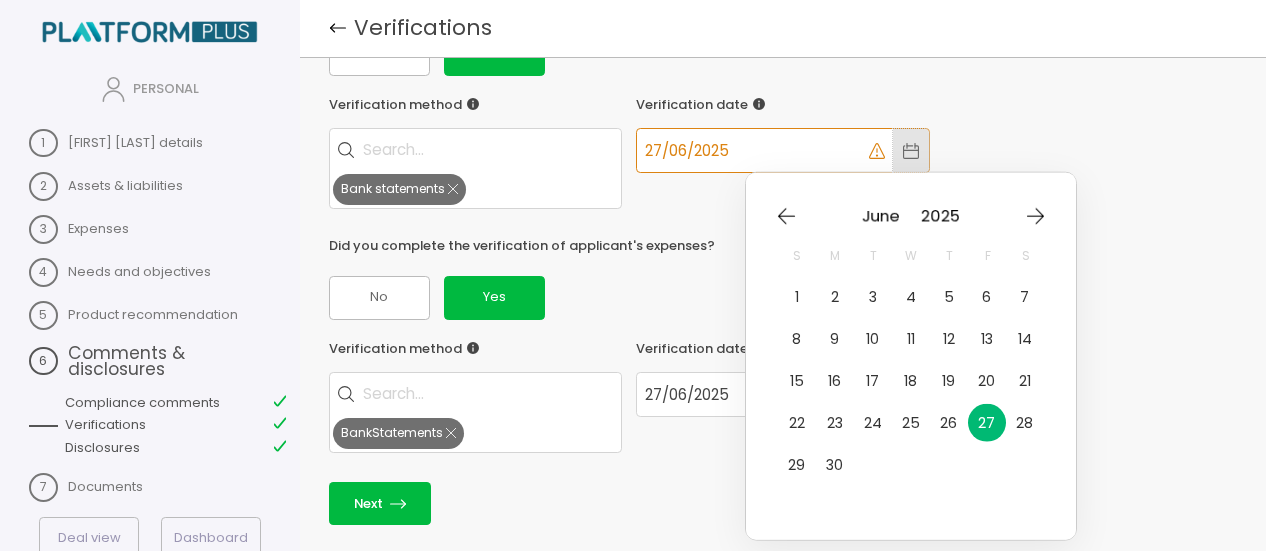 scroll, scrollTop: 951, scrollLeft: 0, axis: vertical 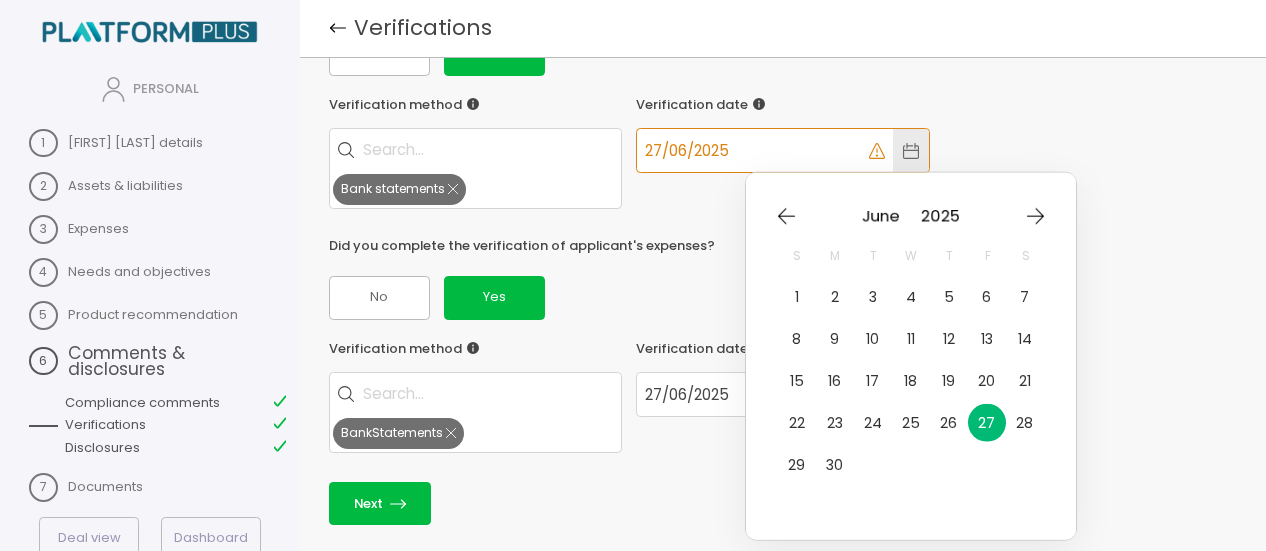 click on "27" at bounding box center (987, 423) 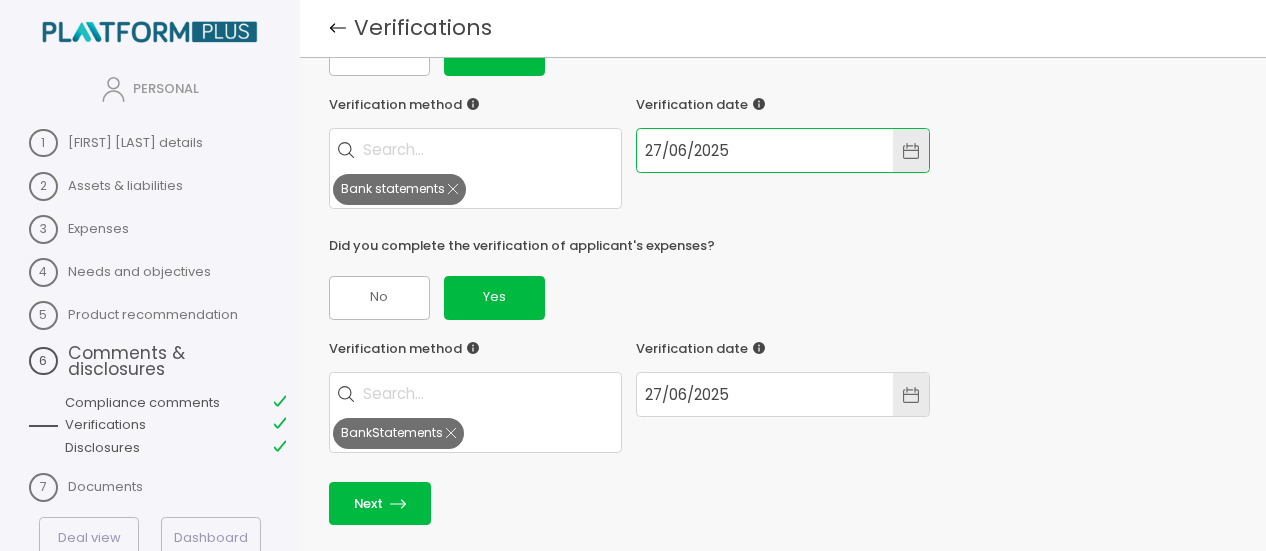 click on "How did you conduct applicant's interview? In person   Video call   Phone call   Interview attendees? [FIRST] [LAST] [FIRST] [LAST] Interview date [DATE] Did you complete the verification of applicant's identity? No   Yes   Verification method Face 2 Face Verification date [DATE] Did you complete the verification of applicant's income? No   Yes   Verification method Bank statements Verification date [DATE] Did you complete the verification of applicant's expenses? No   Yes   Verification method BankStatements Verification date [DATE] Next" at bounding box center (782, 15) 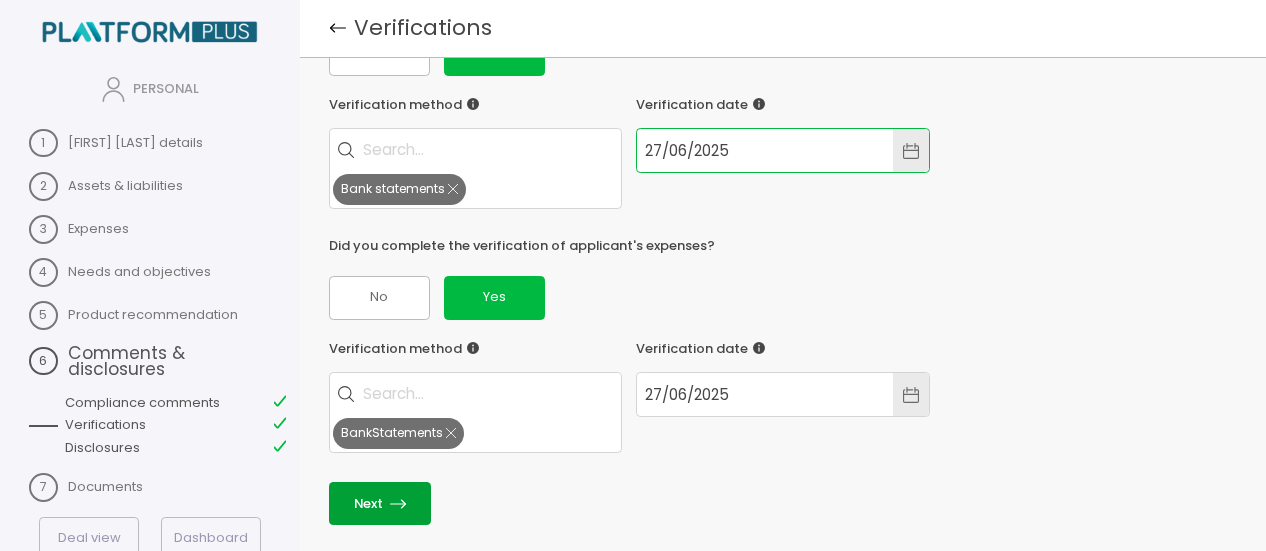 click at bounding box center [398, 504] 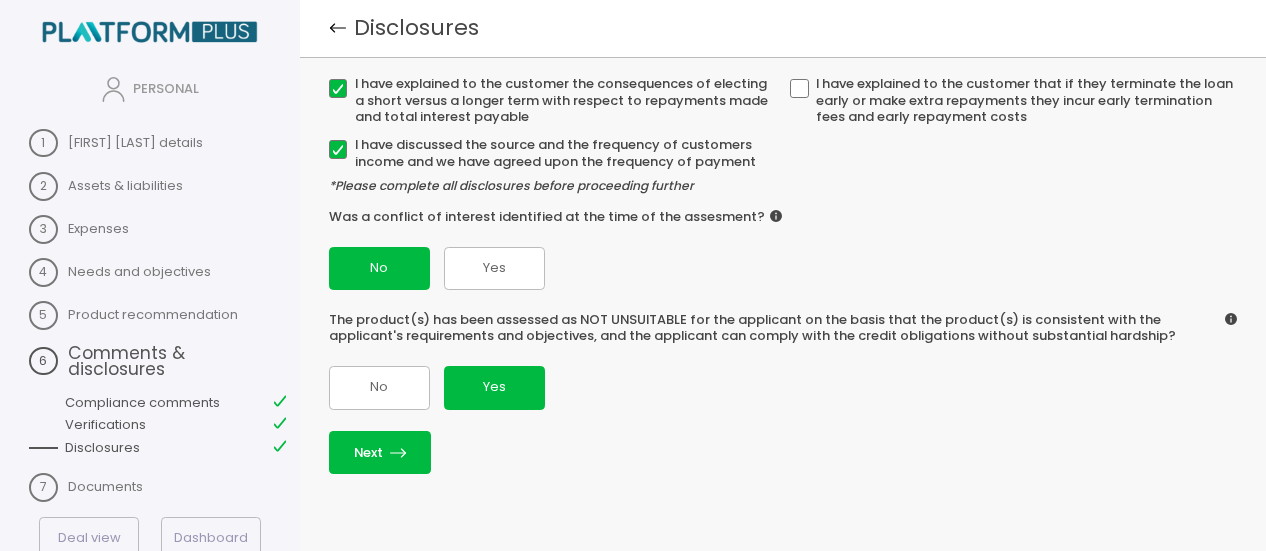 scroll, scrollTop: 0, scrollLeft: 0, axis: both 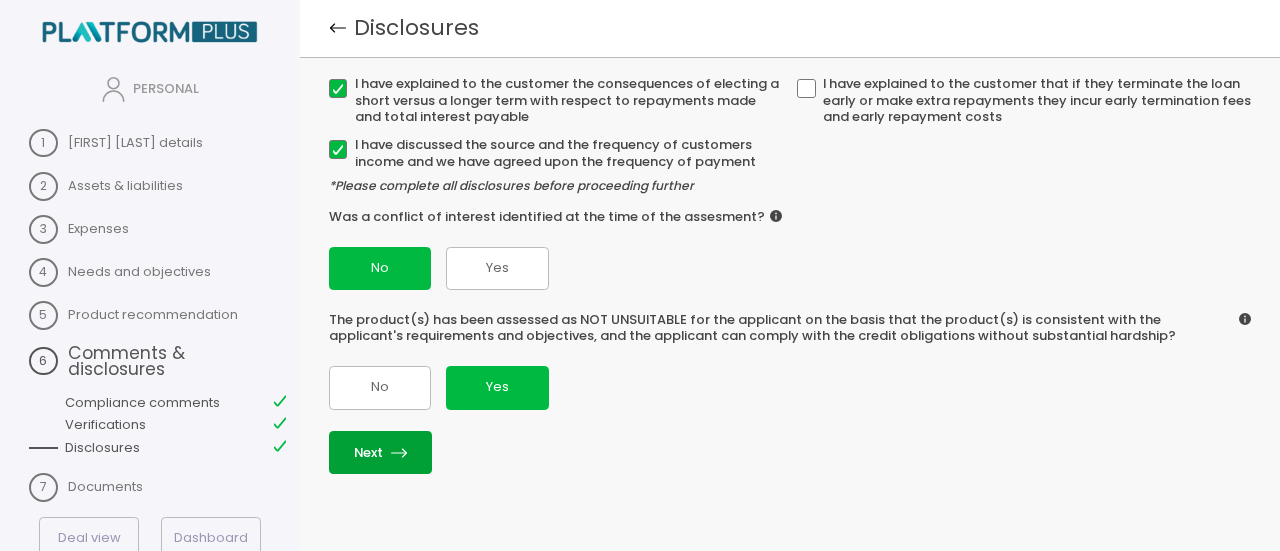click at bounding box center [399, 453] 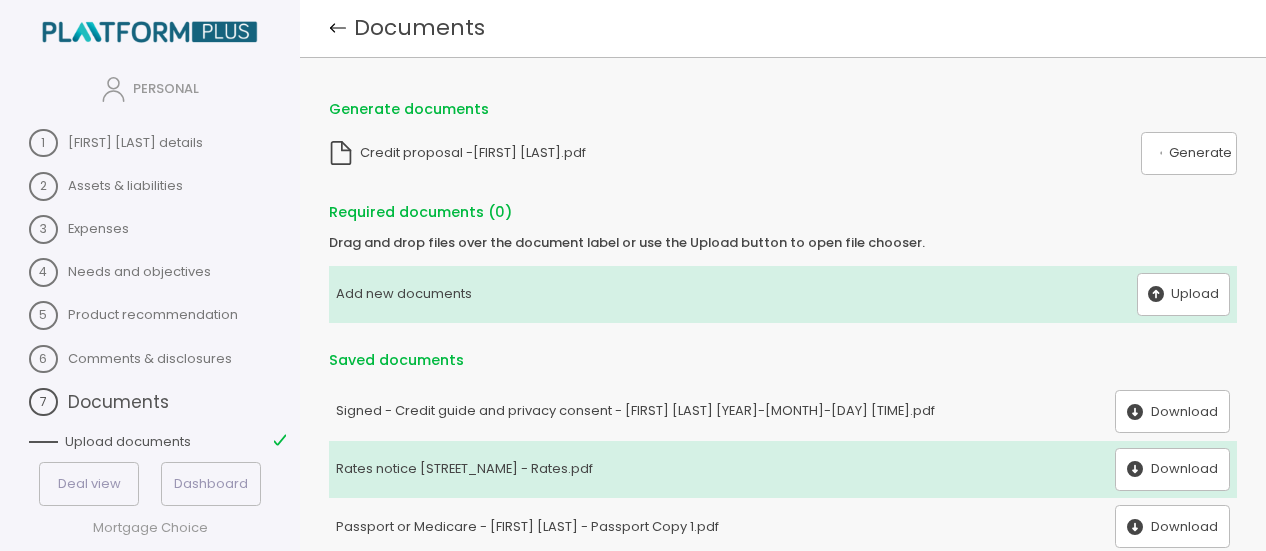 scroll, scrollTop: 335, scrollLeft: 0, axis: vertical 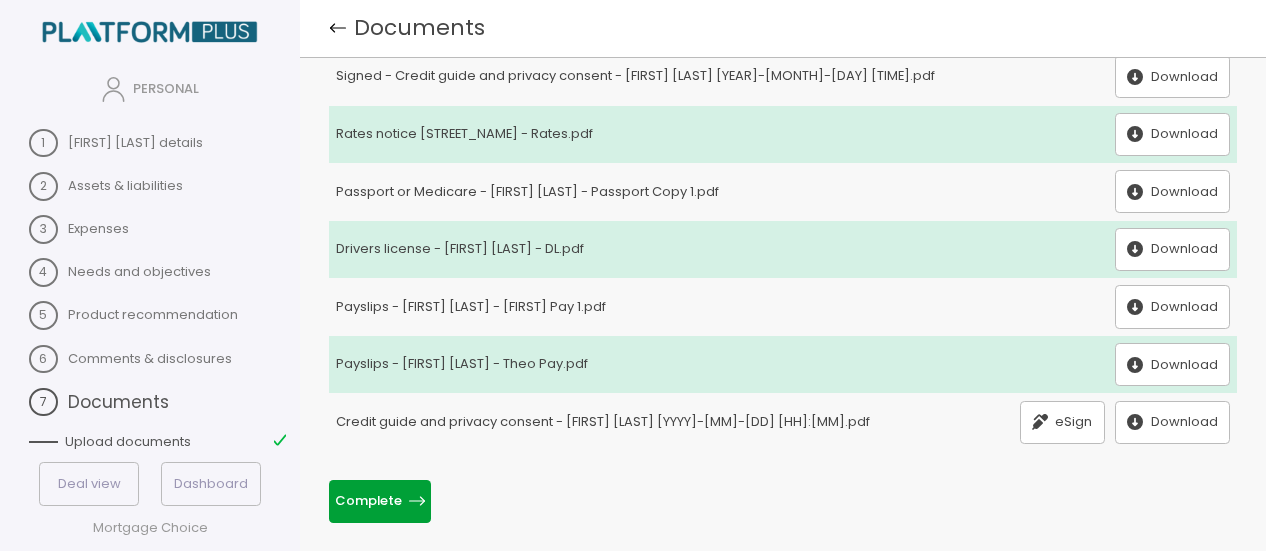 click on "Complete" at bounding box center (380, 501) 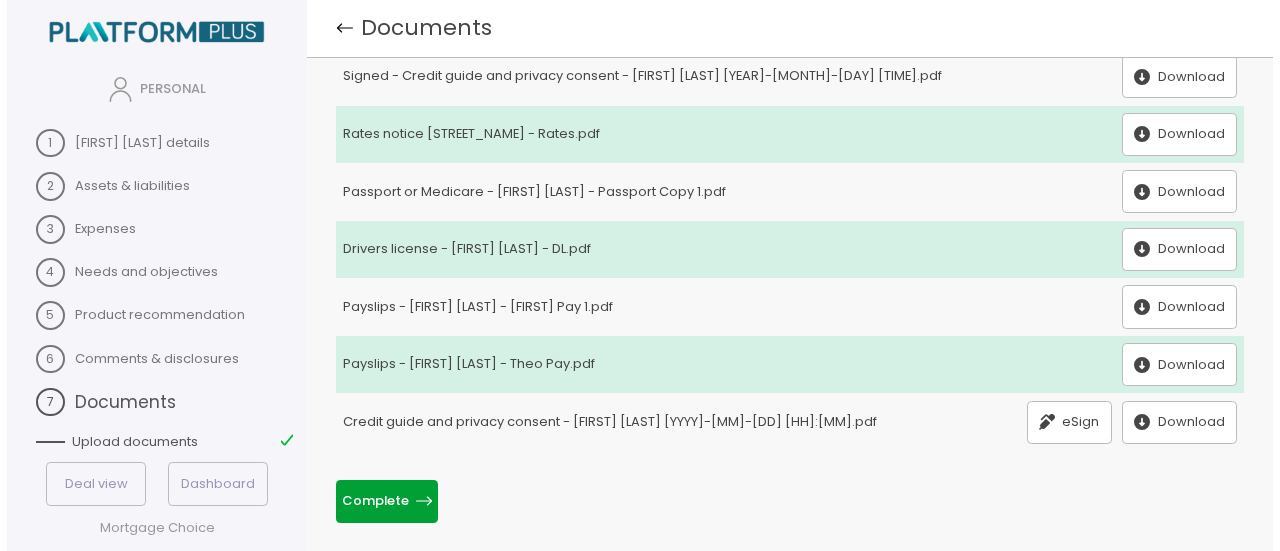 scroll, scrollTop: 0, scrollLeft: 0, axis: both 